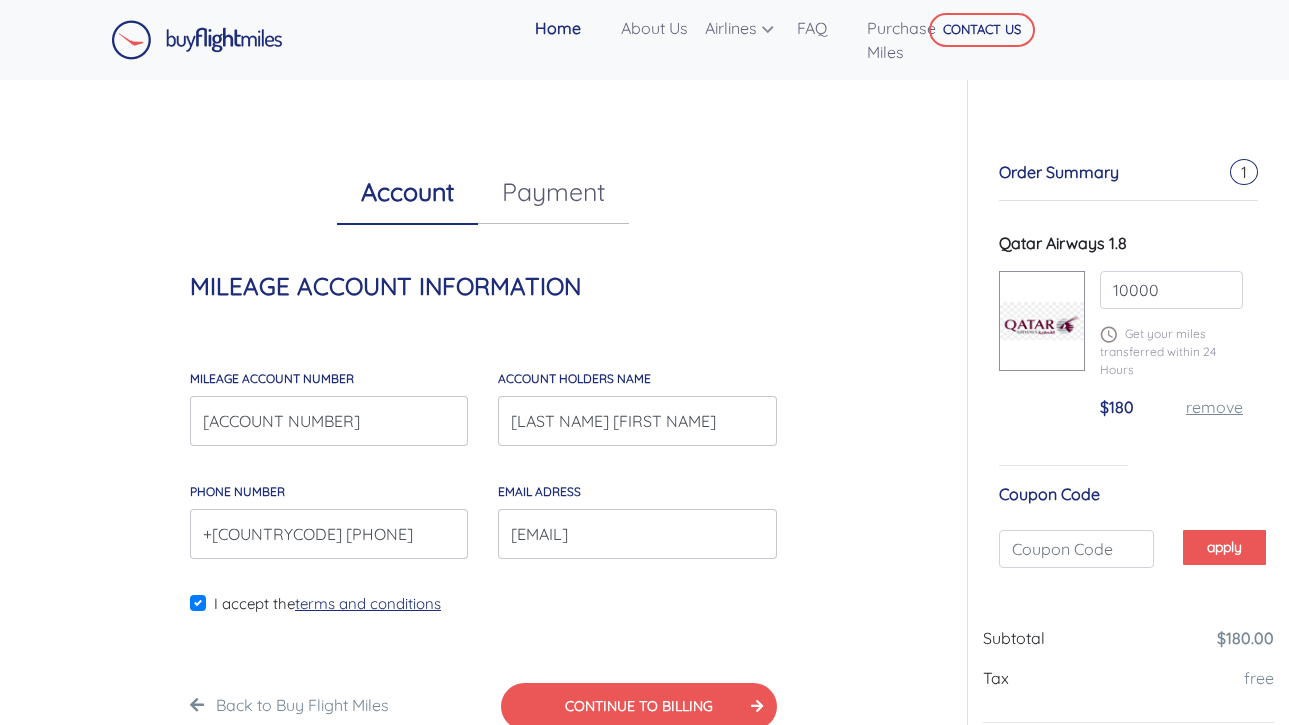 scroll, scrollTop: 46, scrollLeft: 0, axis: vertical 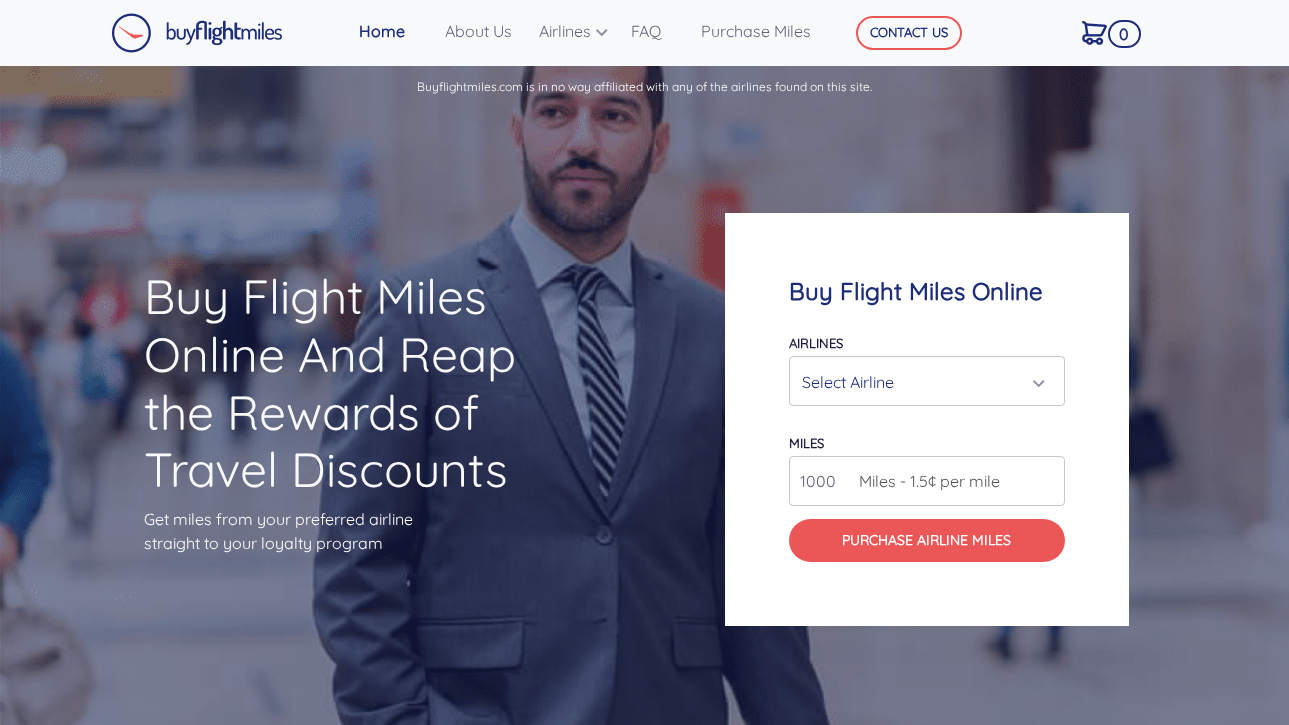 click on "Select Airline" at bounding box center (921, 382) 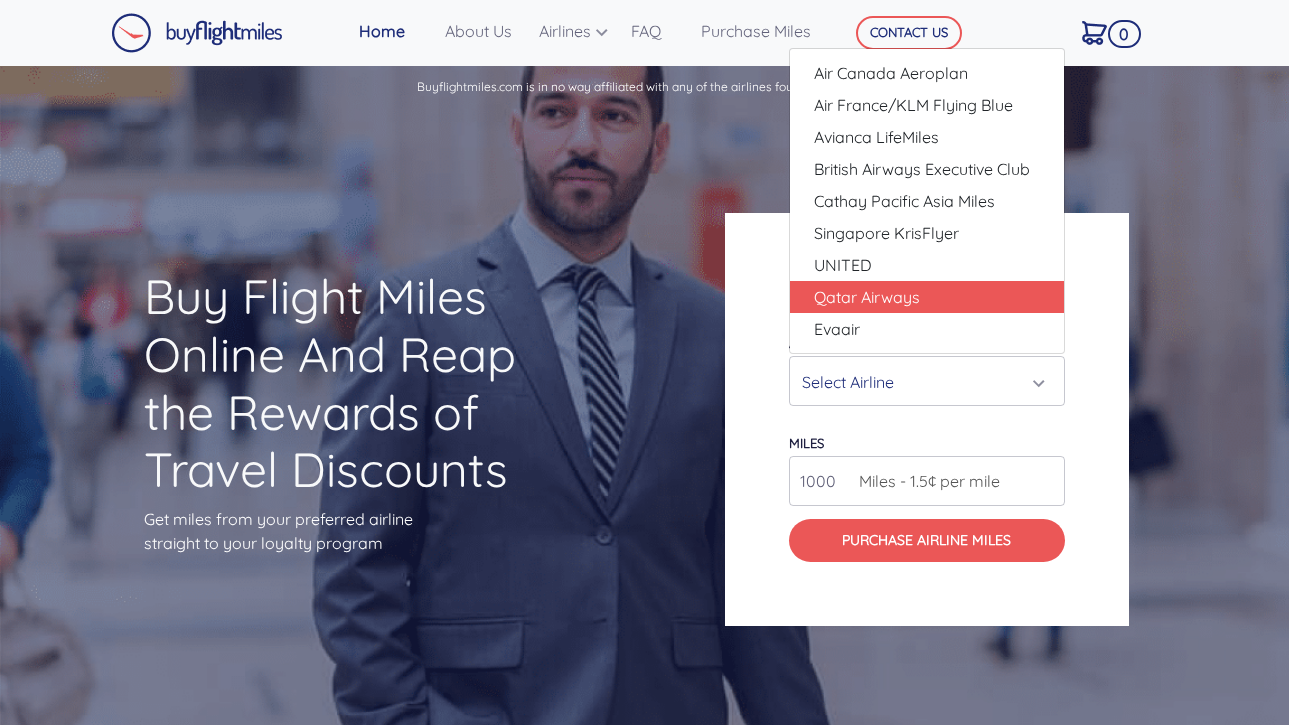 click on "[AIRLINE]" at bounding box center [927, 297] 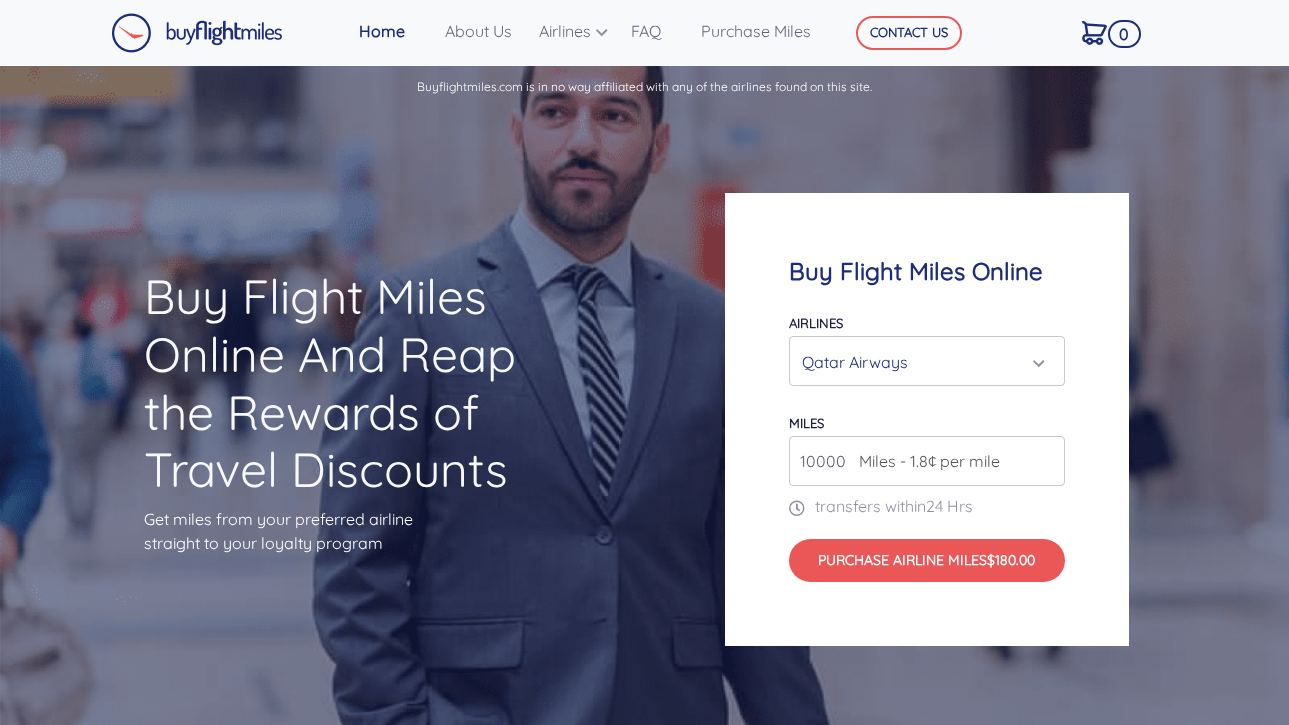 type on "10000" 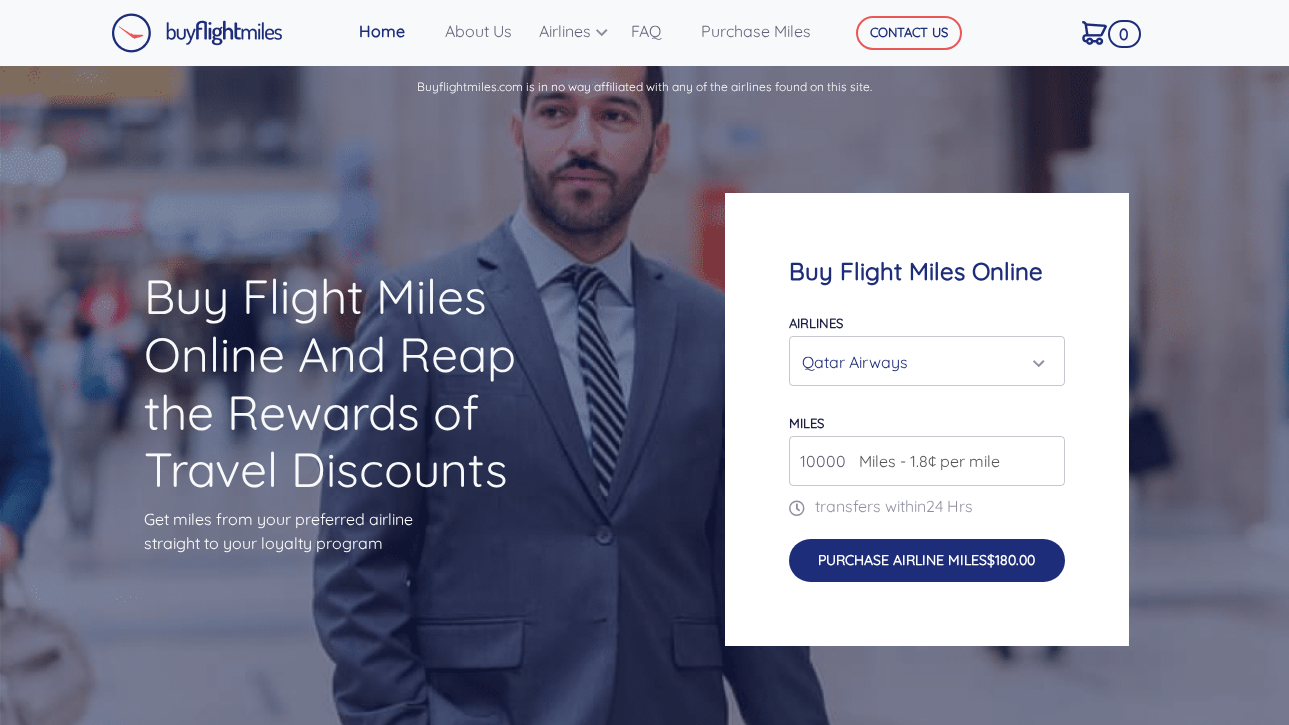 click on "Purchase Airline Miles     $180.00" at bounding box center [927, 560] 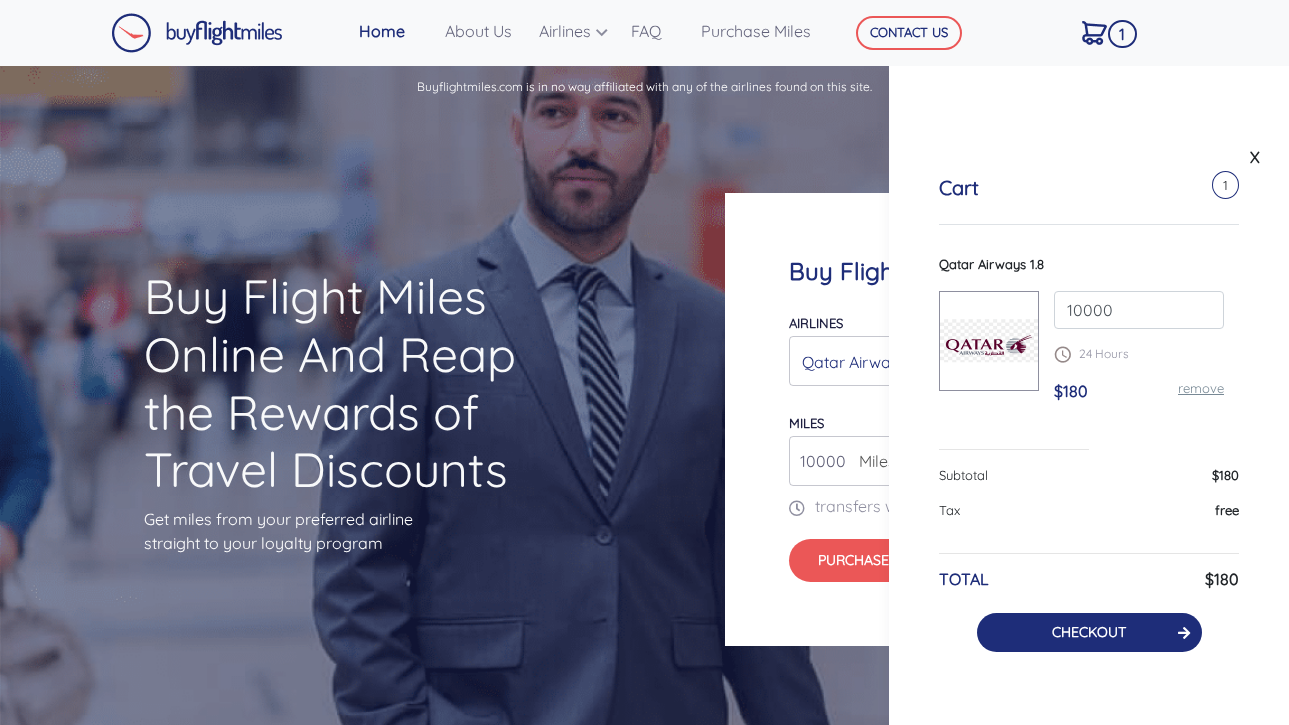 click on "CHECKOUT" at bounding box center [1089, 632] 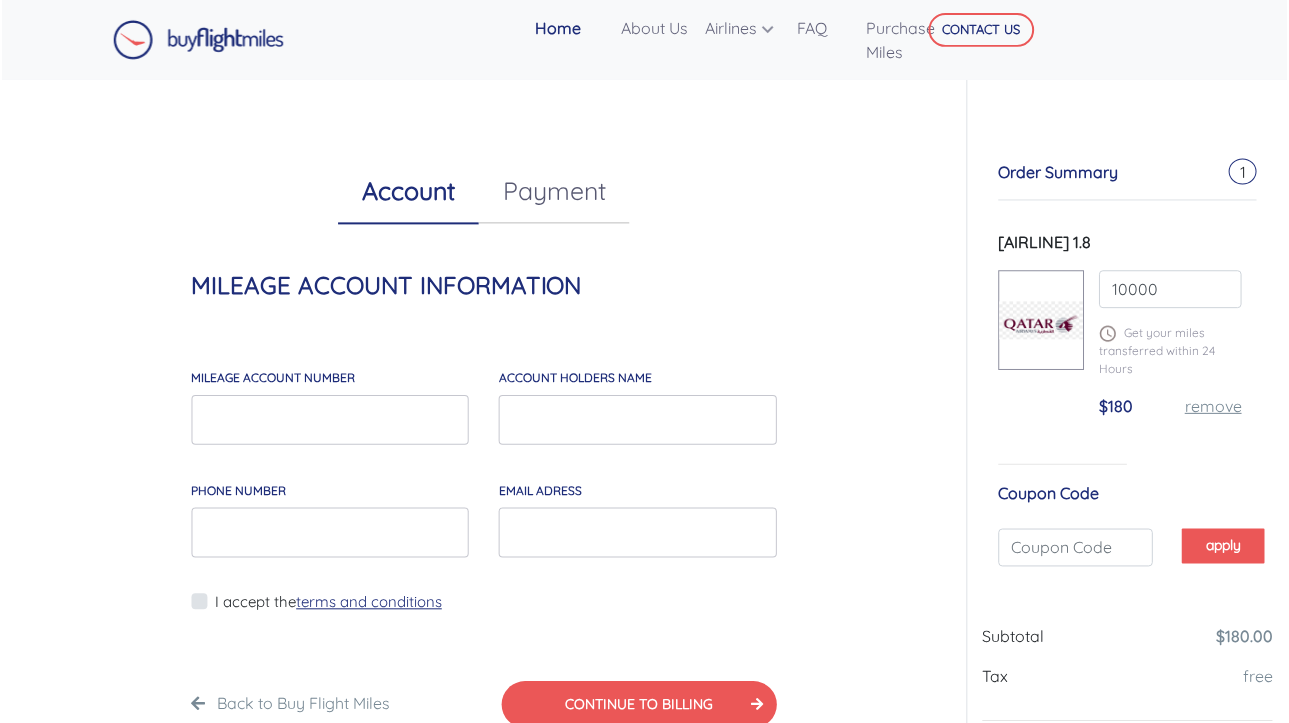 scroll, scrollTop: 0, scrollLeft: 0, axis: both 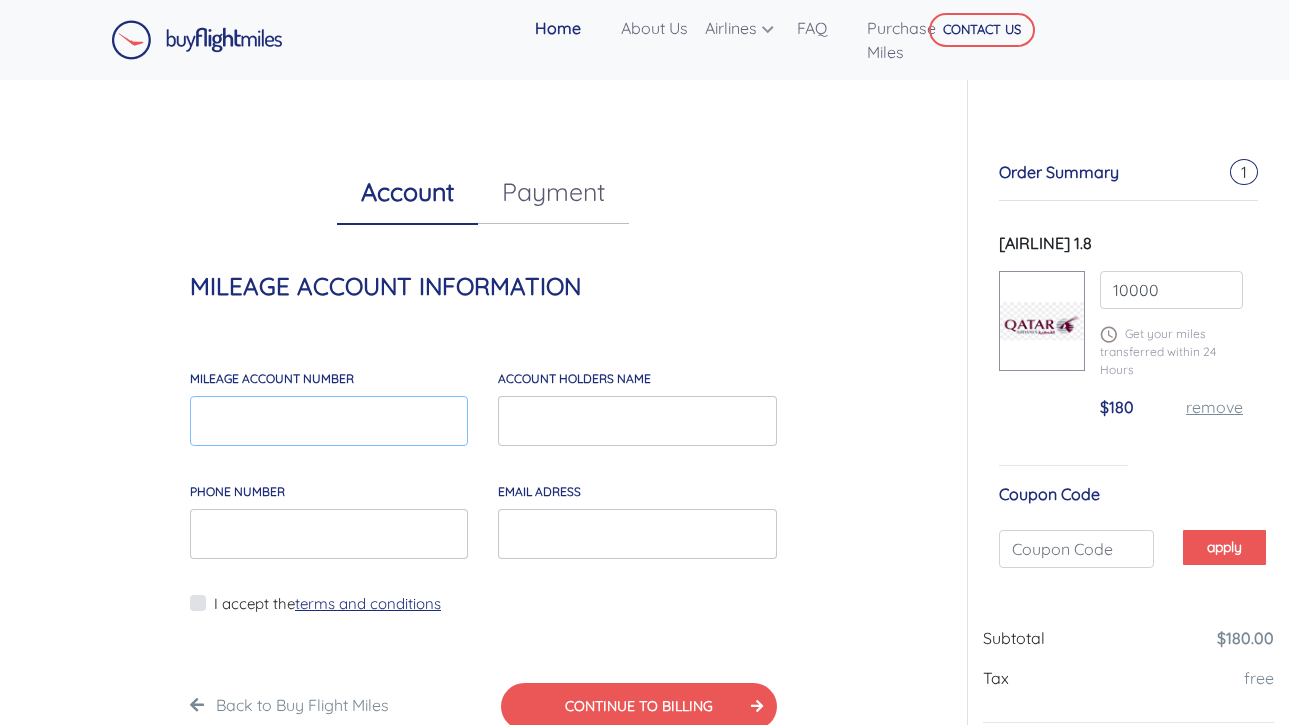 click on "MILEAGE account number" at bounding box center [329, 421] 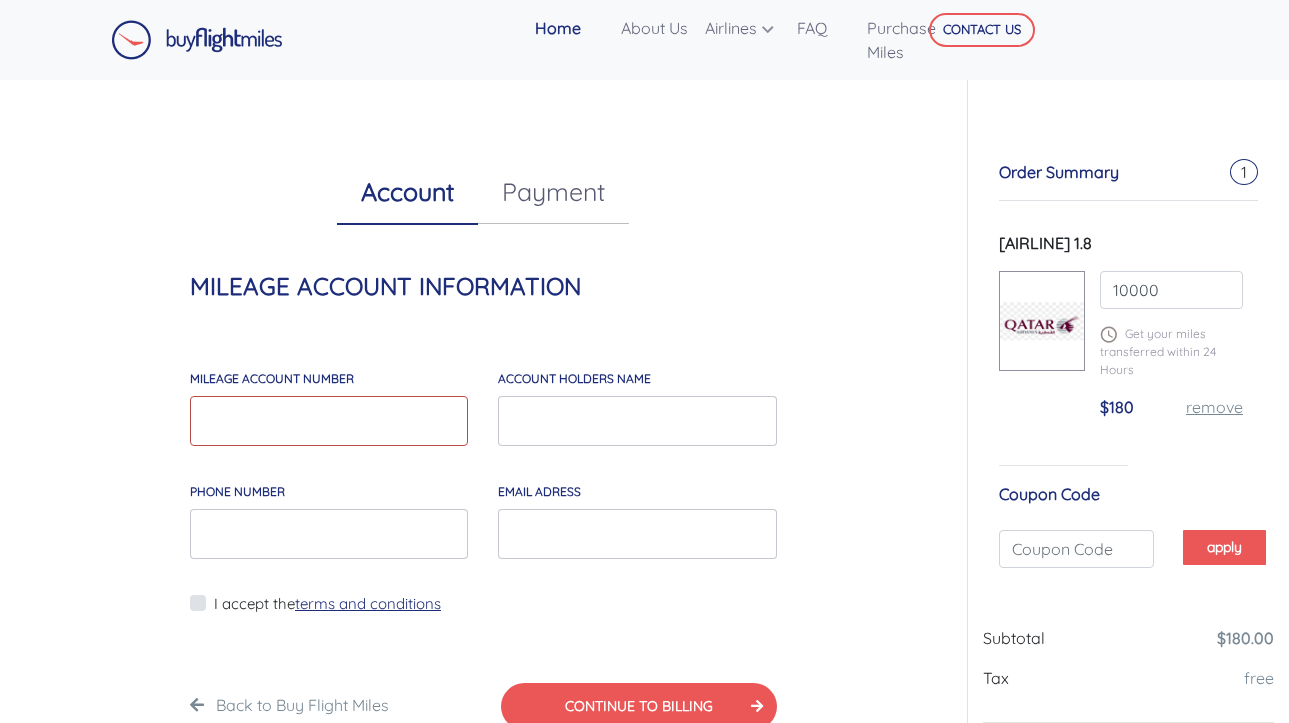 click on "MILEAGE account number" at bounding box center [329, 421] 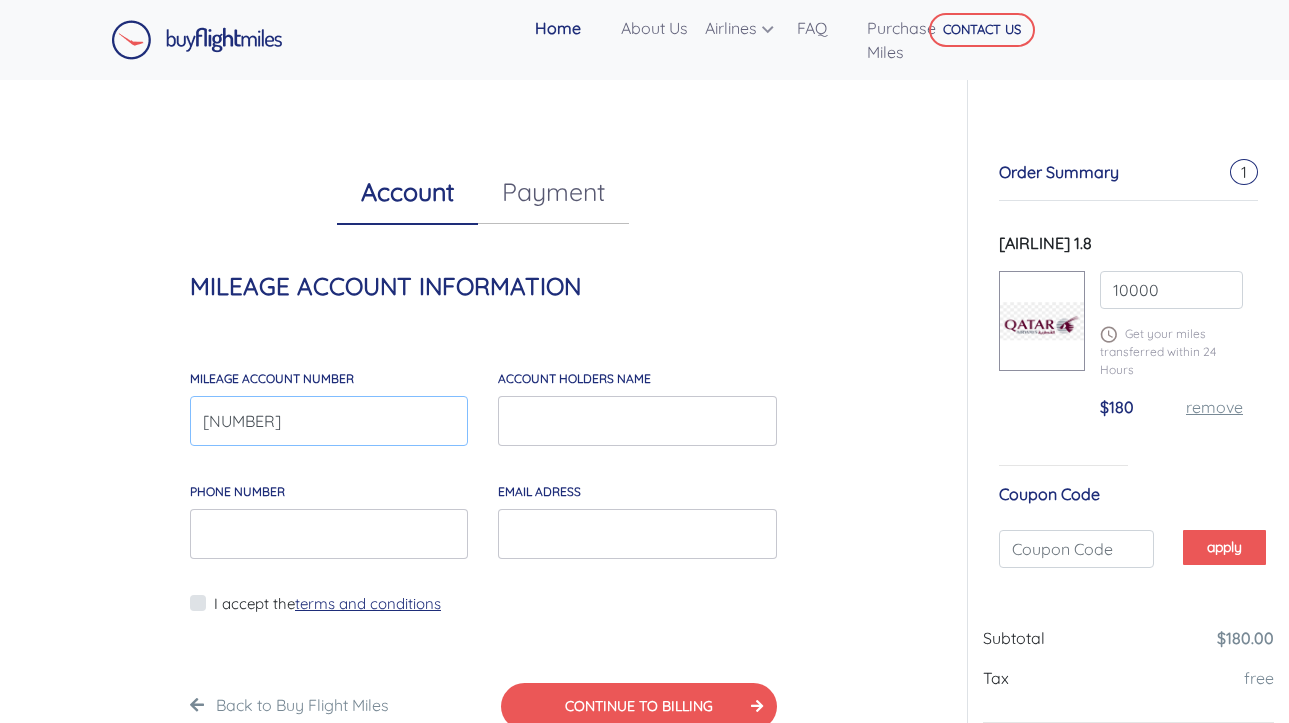 type on "[NUMBER]" 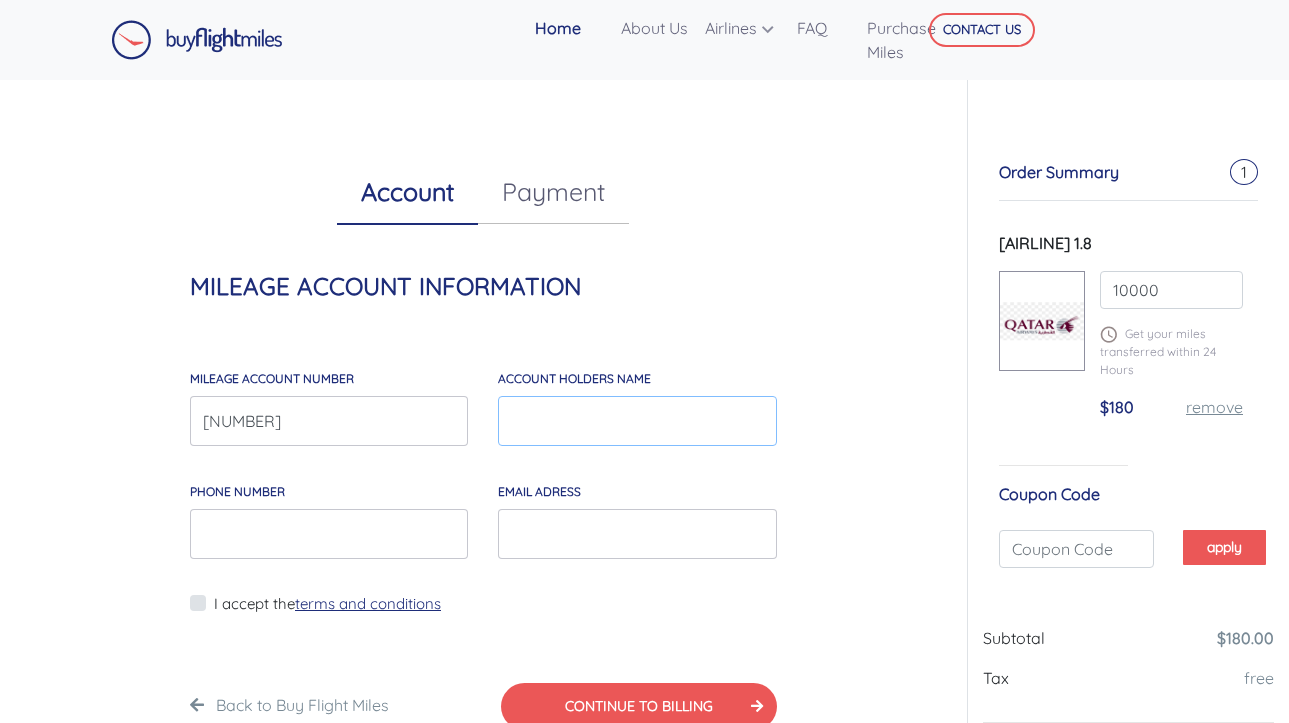 click on "account holders NAME" at bounding box center (637, 421) 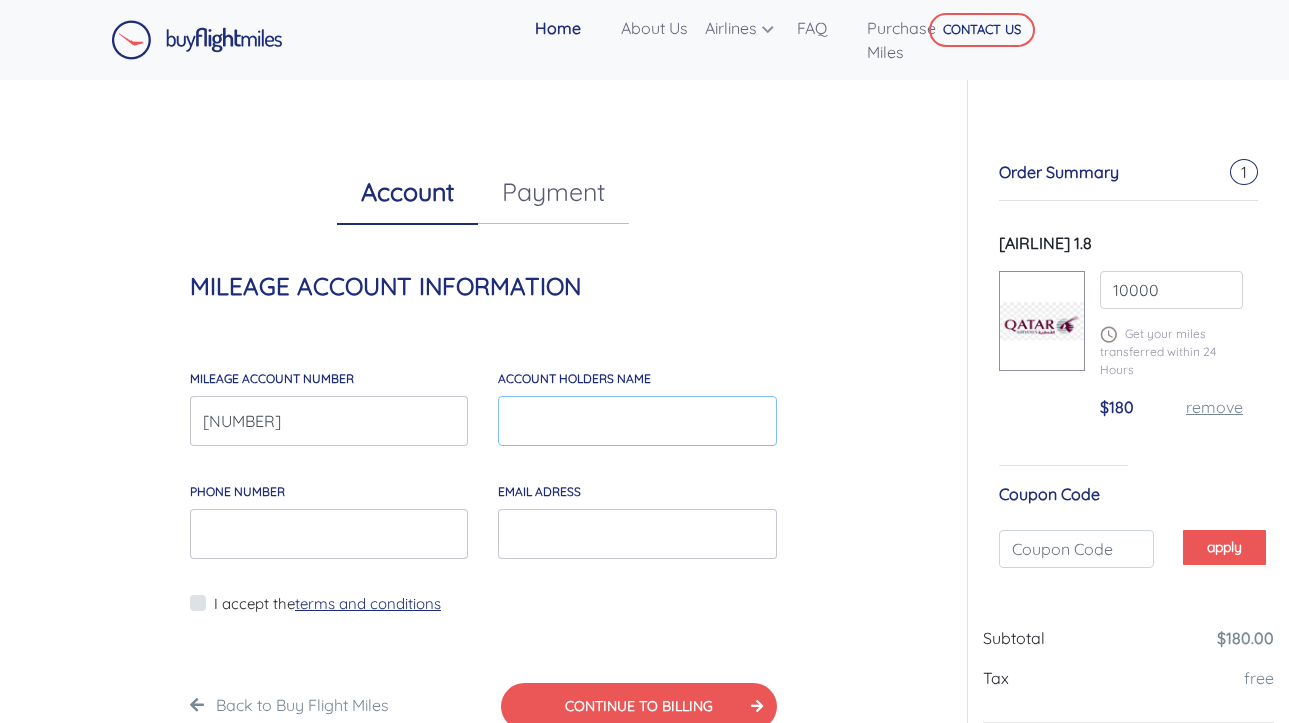 type on "r" 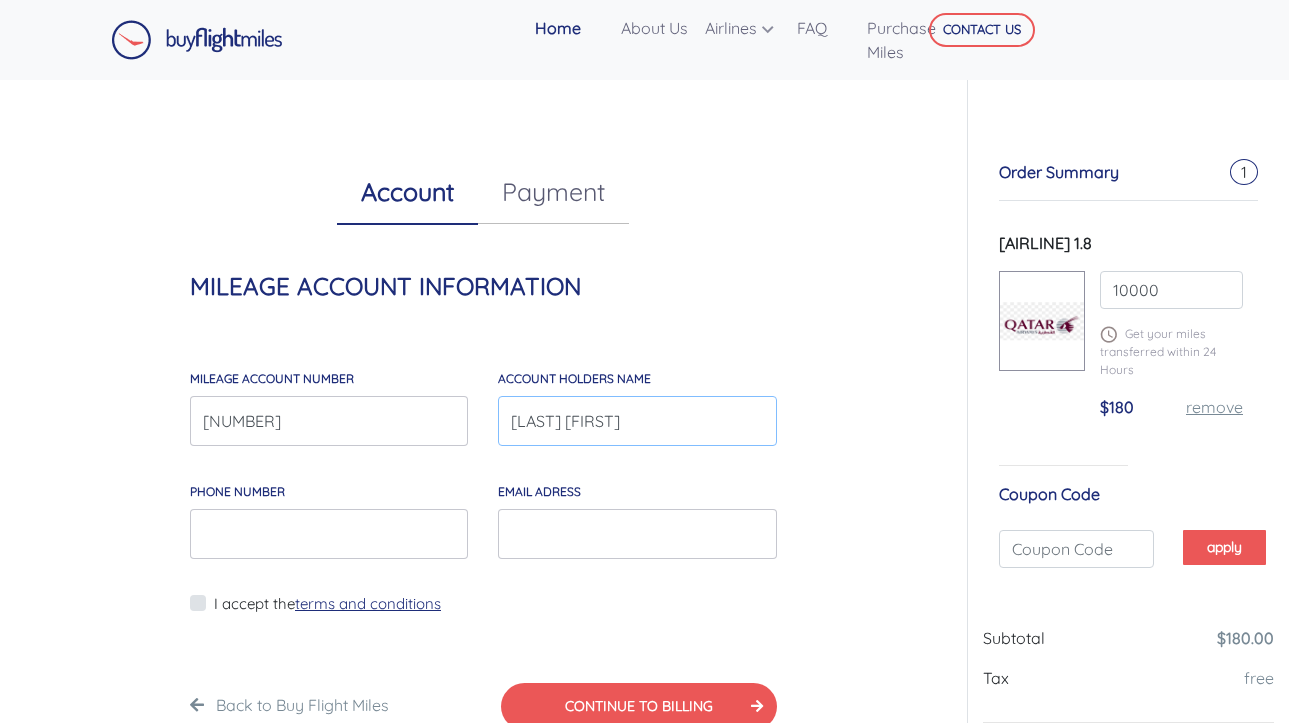 type on "[LAST] [FIRST]" 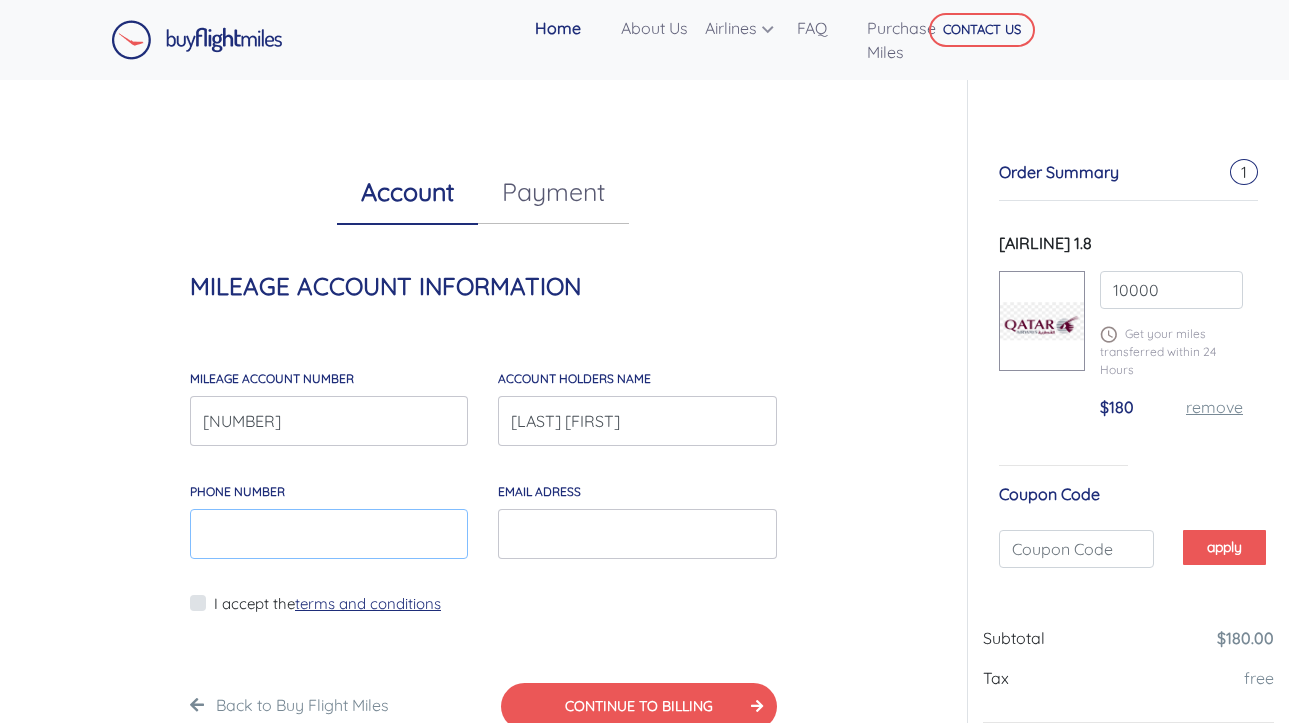 click on "Phone Number" at bounding box center (329, 534) 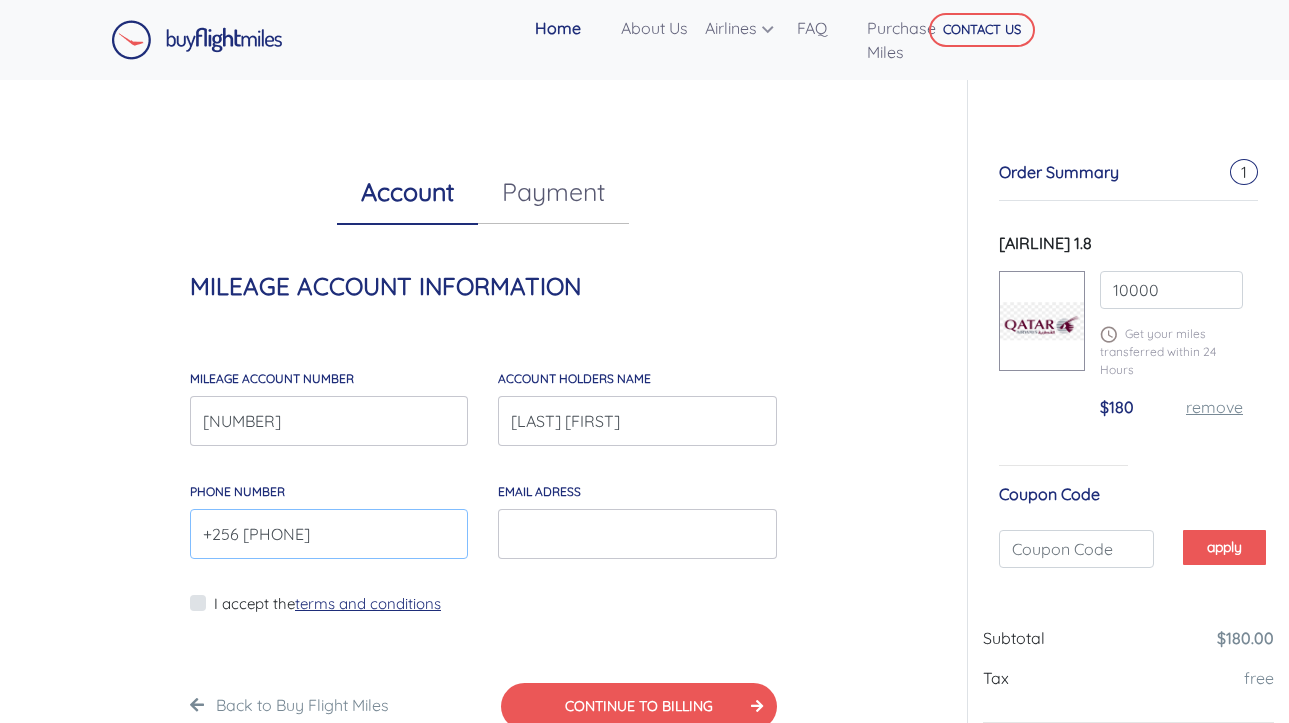 type on "+256 [PHONE]" 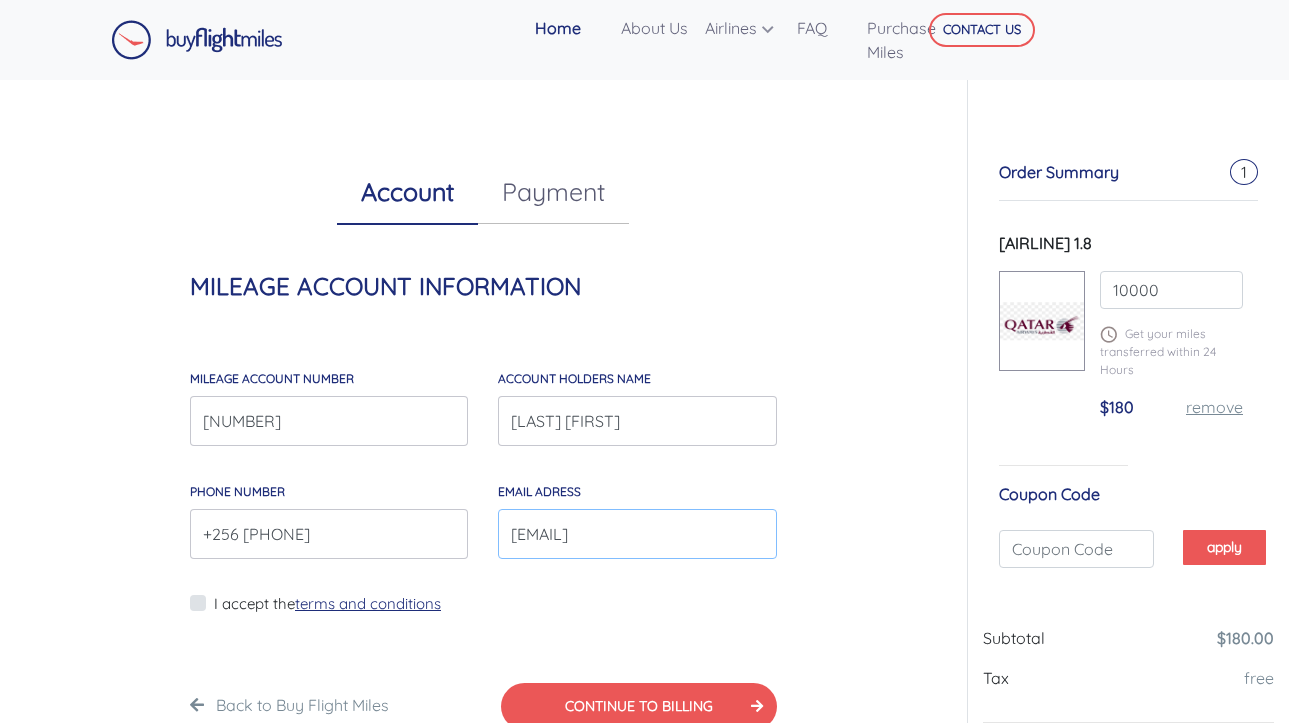 type on "[EMAIL]" 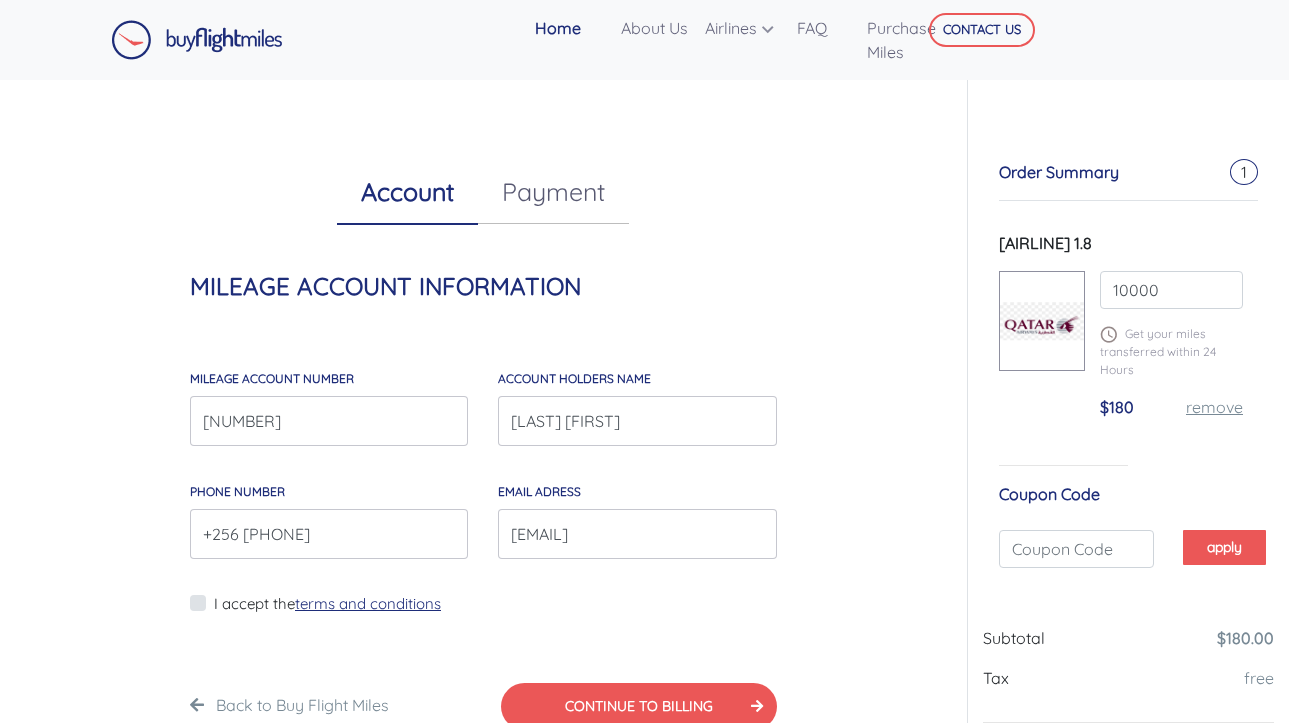 click on "MILEAGE ACCOUNT INFORMATION
MILEAGE account number
524169687
account holders NAME
[LAST] [FIRST]
Phone Number
+256 [PHONE]
email adress
[EMAIL]
I accept the" at bounding box center (483, 446) 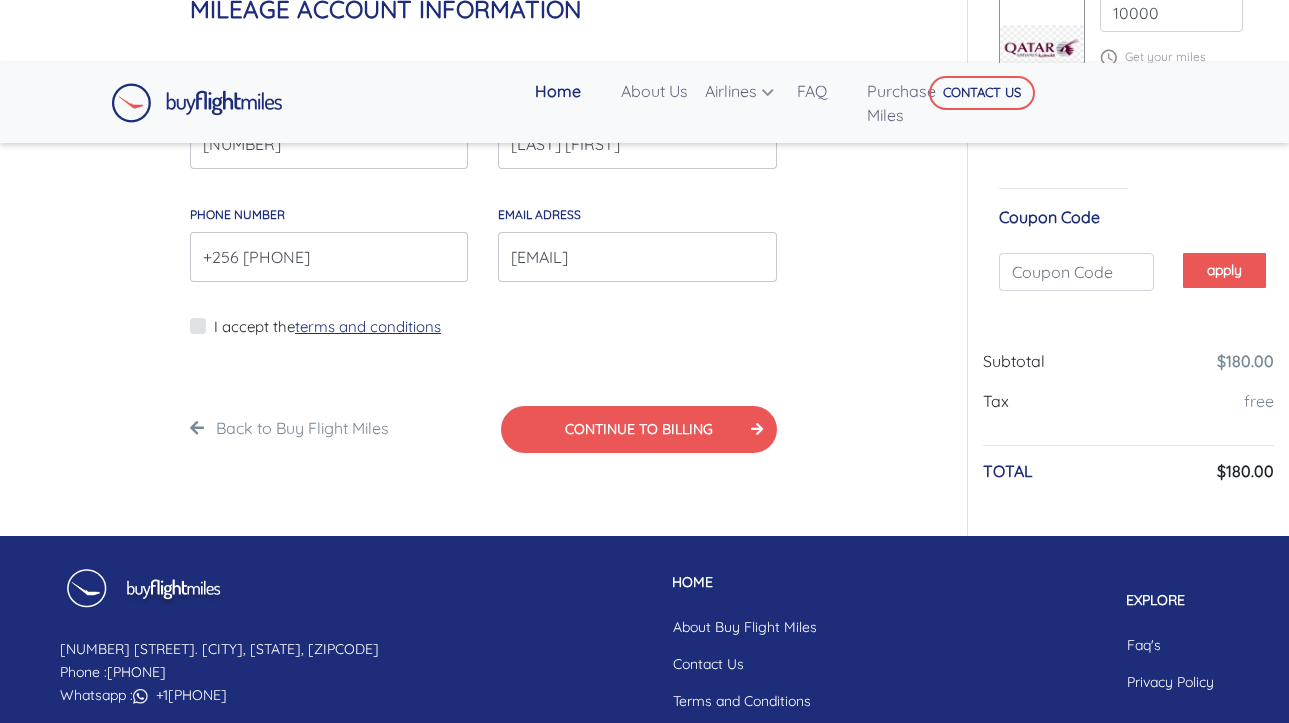 scroll, scrollTop: 231, scrollLeft: 0, axis: vertical 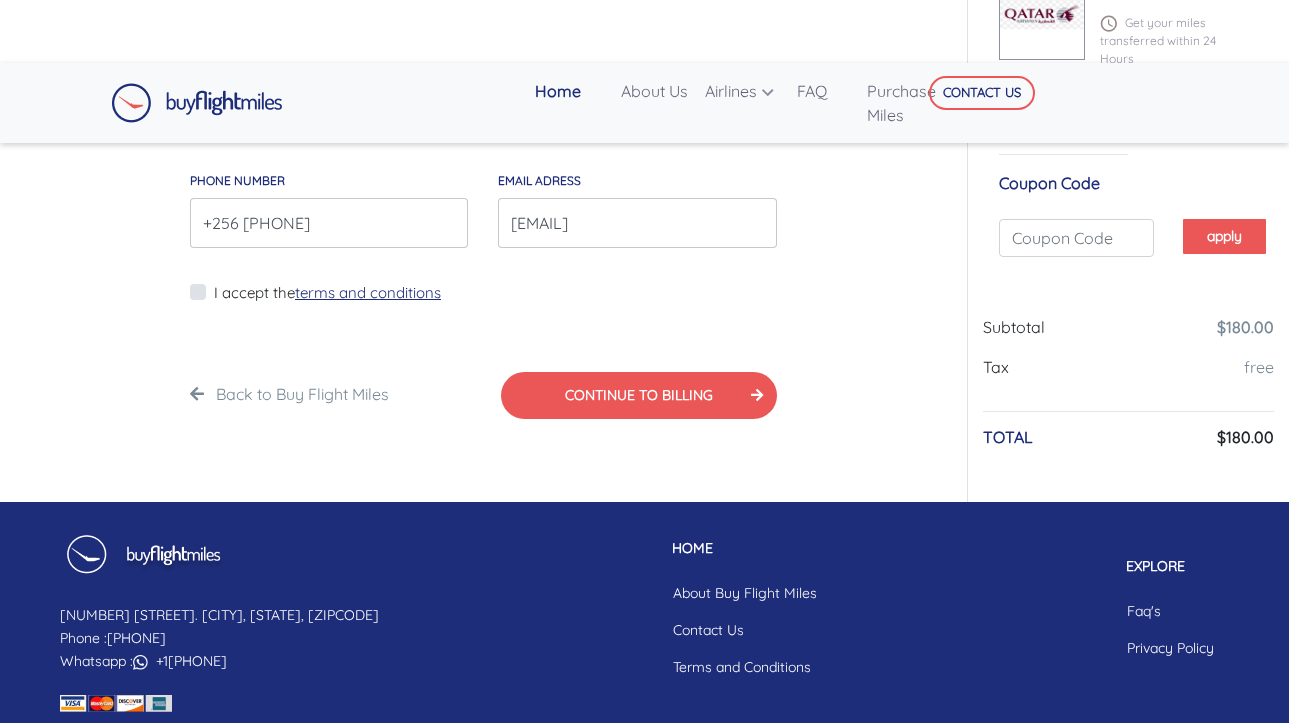 click on "I accept the terms and conditions" at bounding box center (327, 293) 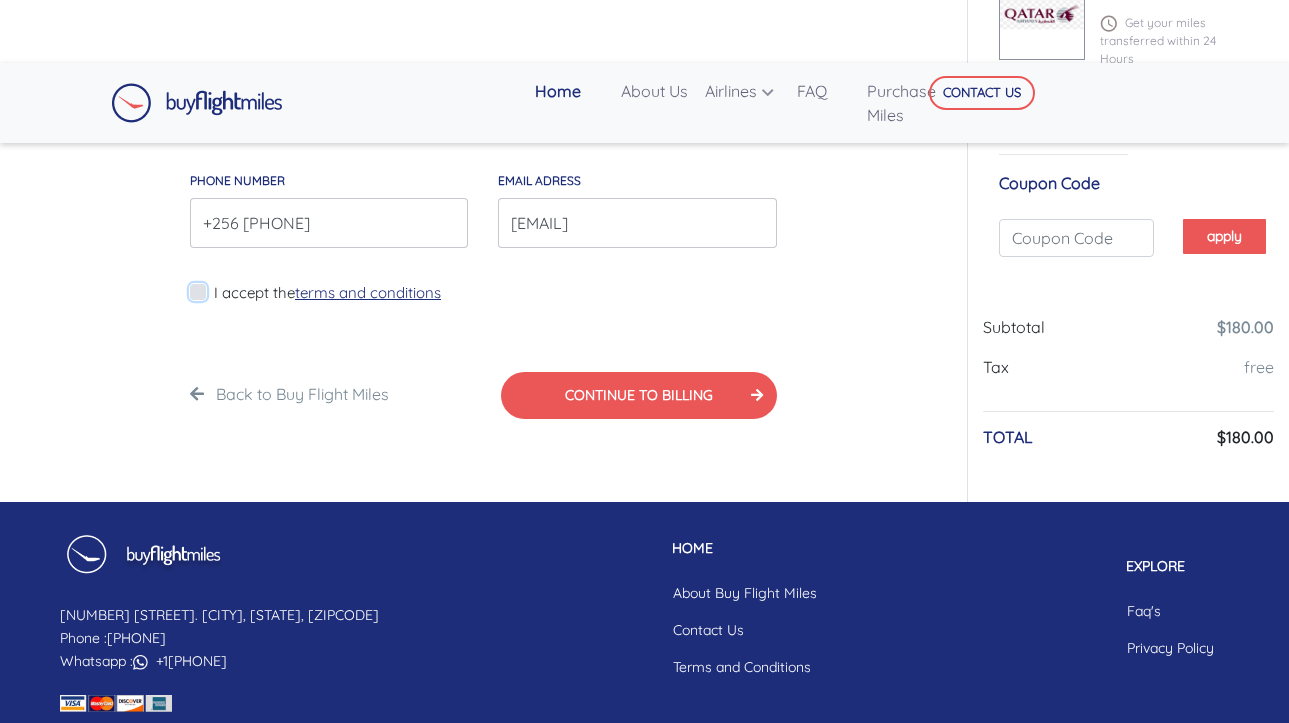 click on "I accept the terms and conditions" at bounding box center [220, 305] 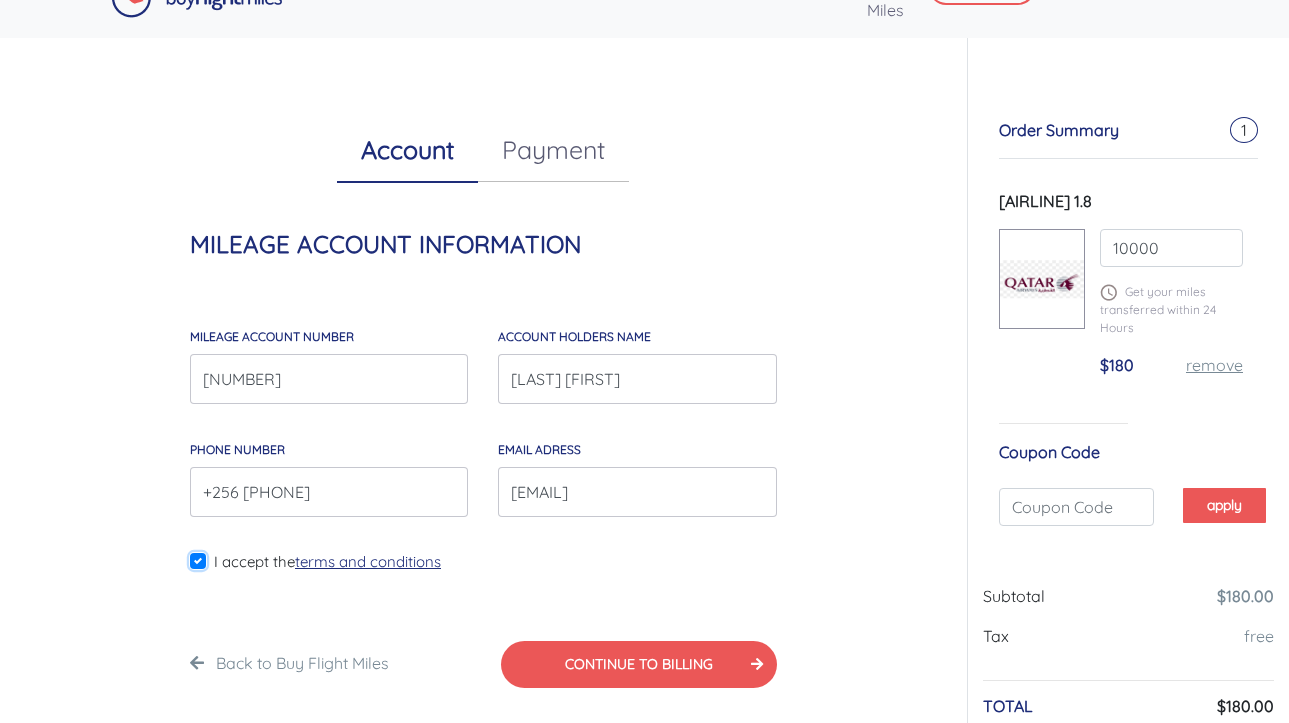 scroll, scrollTop: 52, scrollLeft: 0, axis: vertical 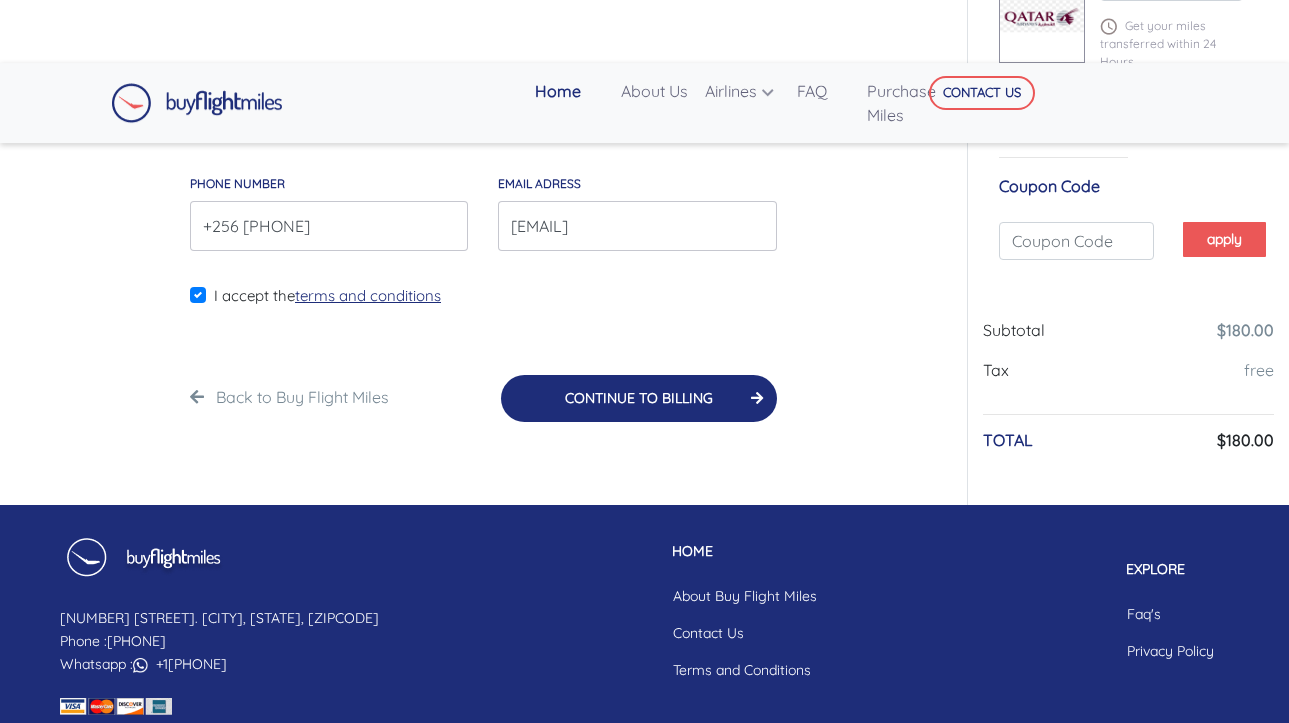 click on "CONTINUE TO BILLING" at bounding box center (639, 398) 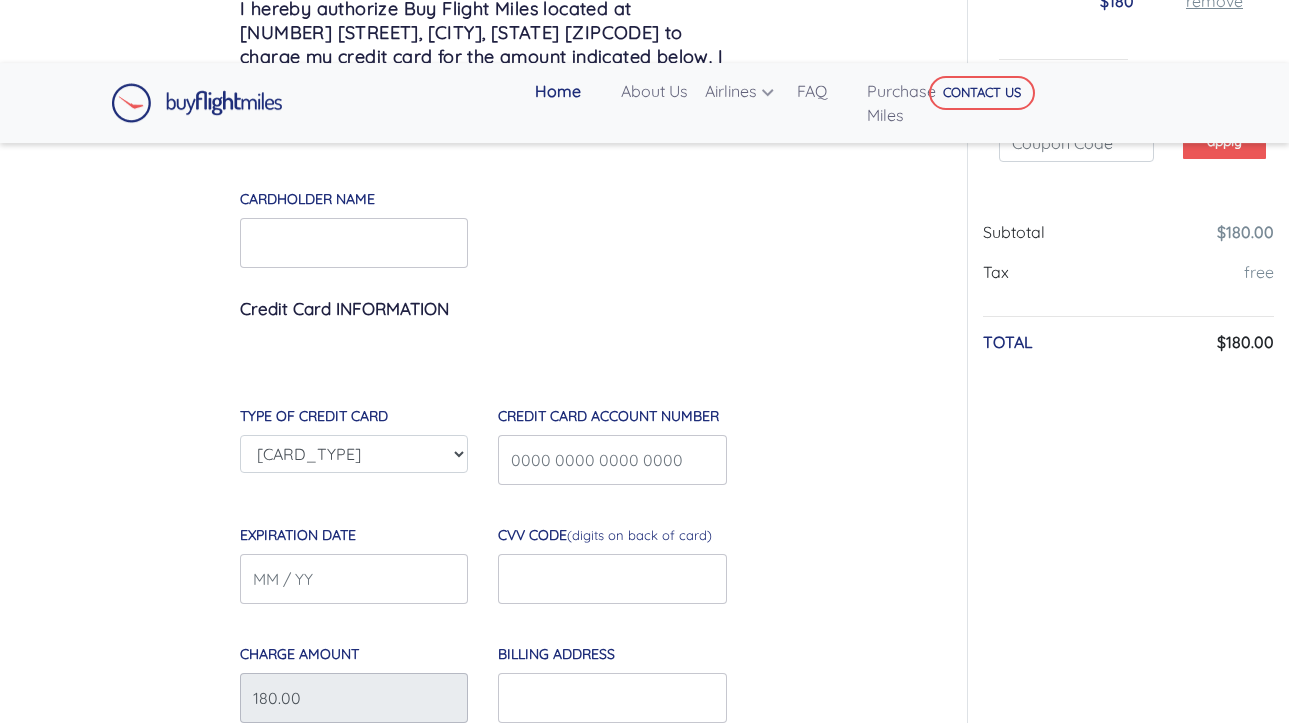 scroll, scrollTop: 320, scrollLeft: 0, axis: vertical 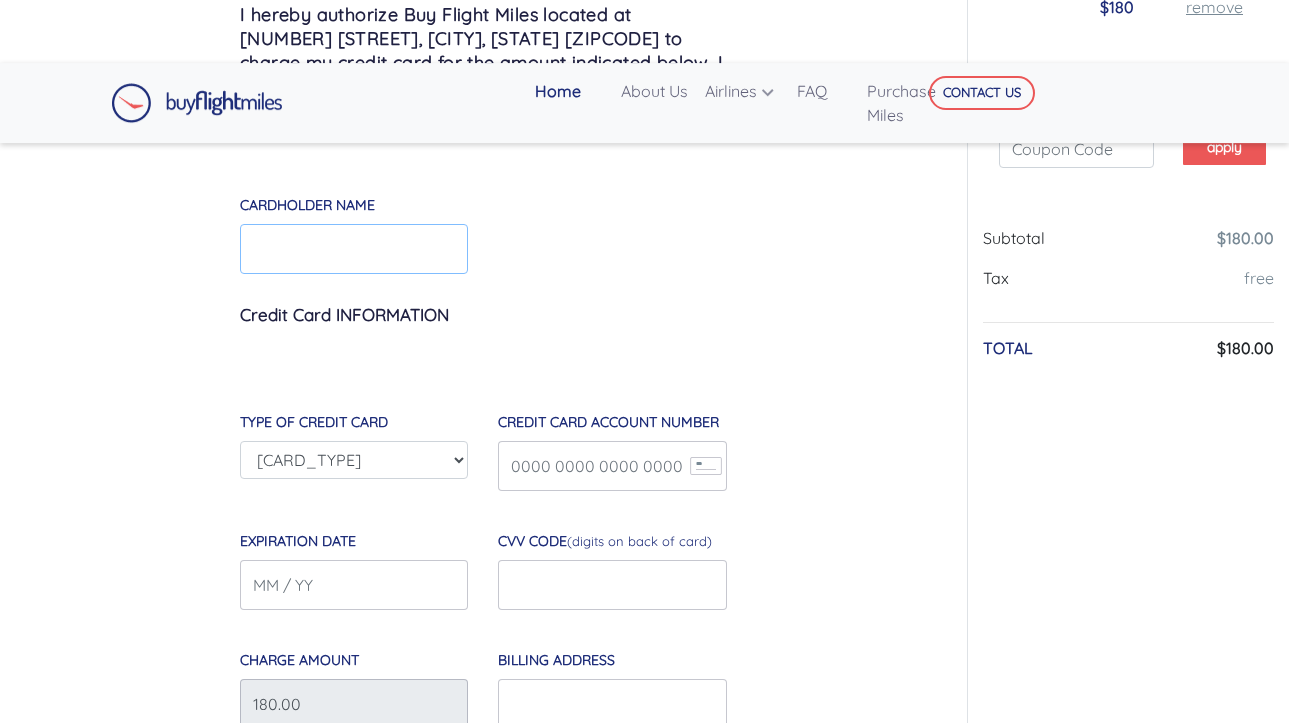click on "Cardholder Name" at bounding box center (354, 249) 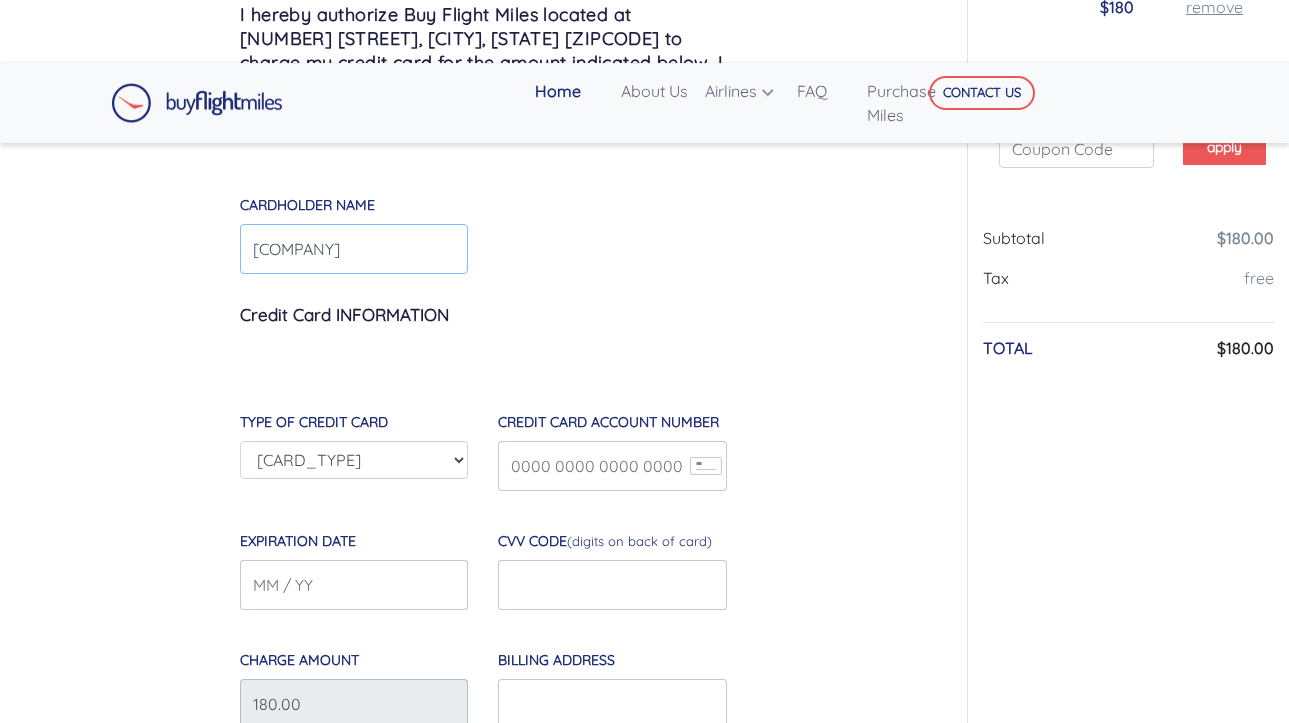 scroll, scrollTop: 0, scrollLeft: 27, axis: horizontal 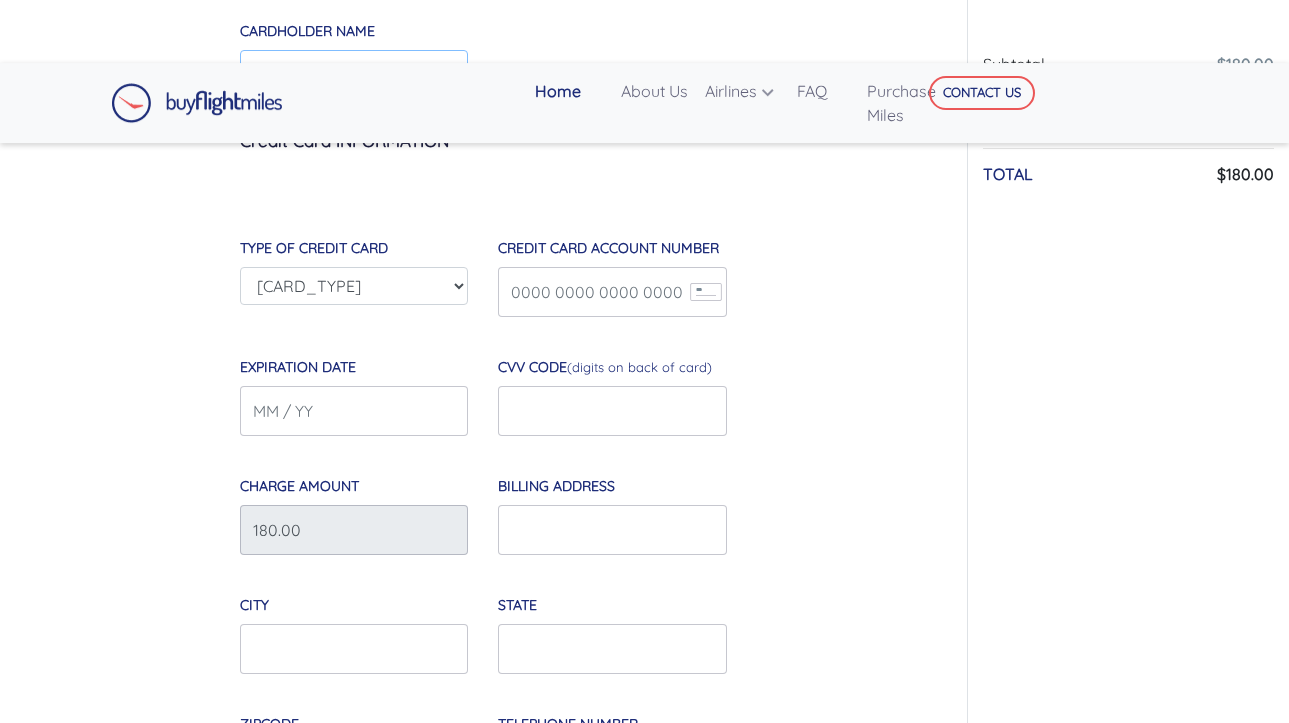 type on "[COMPANY]" 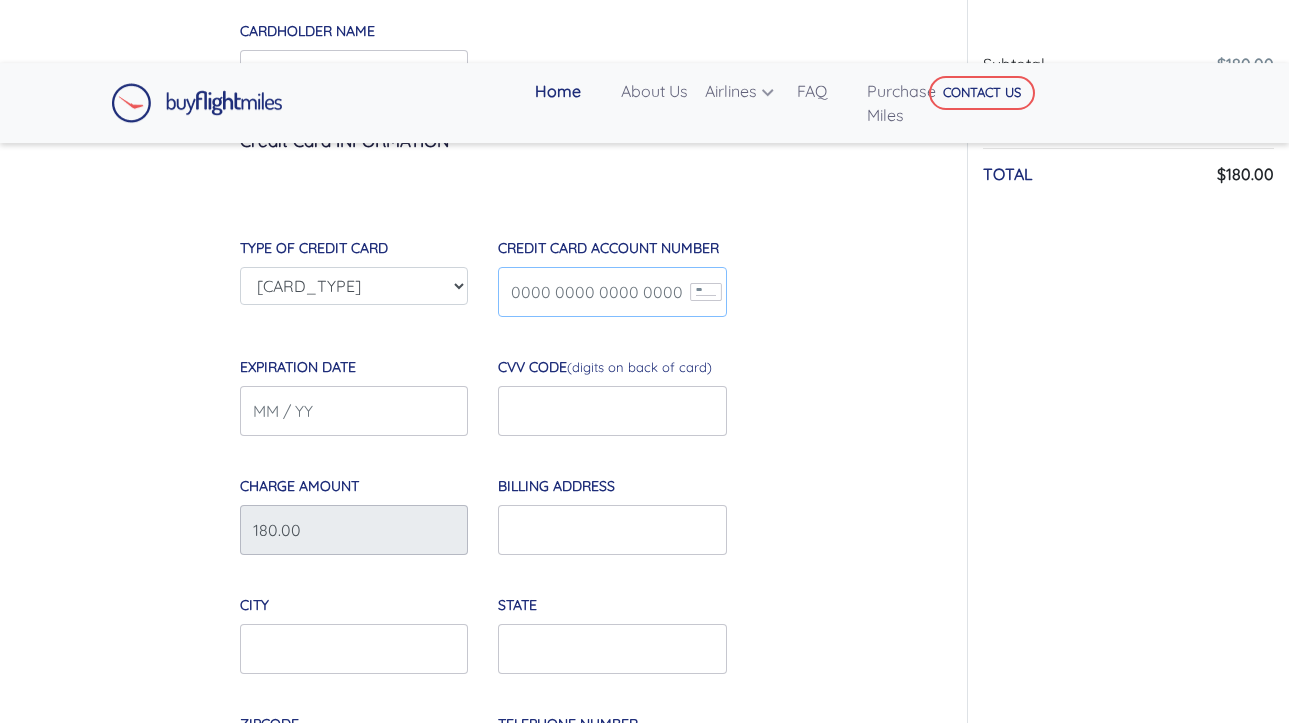 click on "Credit Card Account Number" at bounding box center [612, 292] 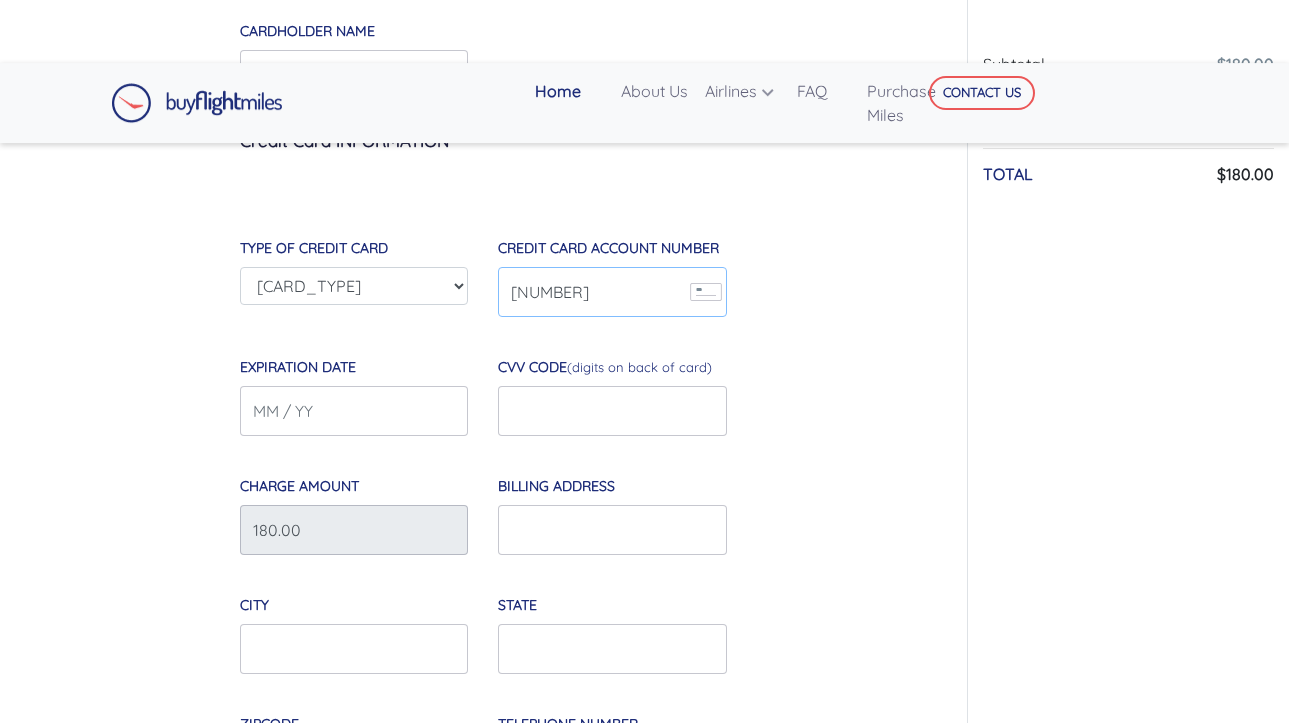 type on "[NUMBER]" 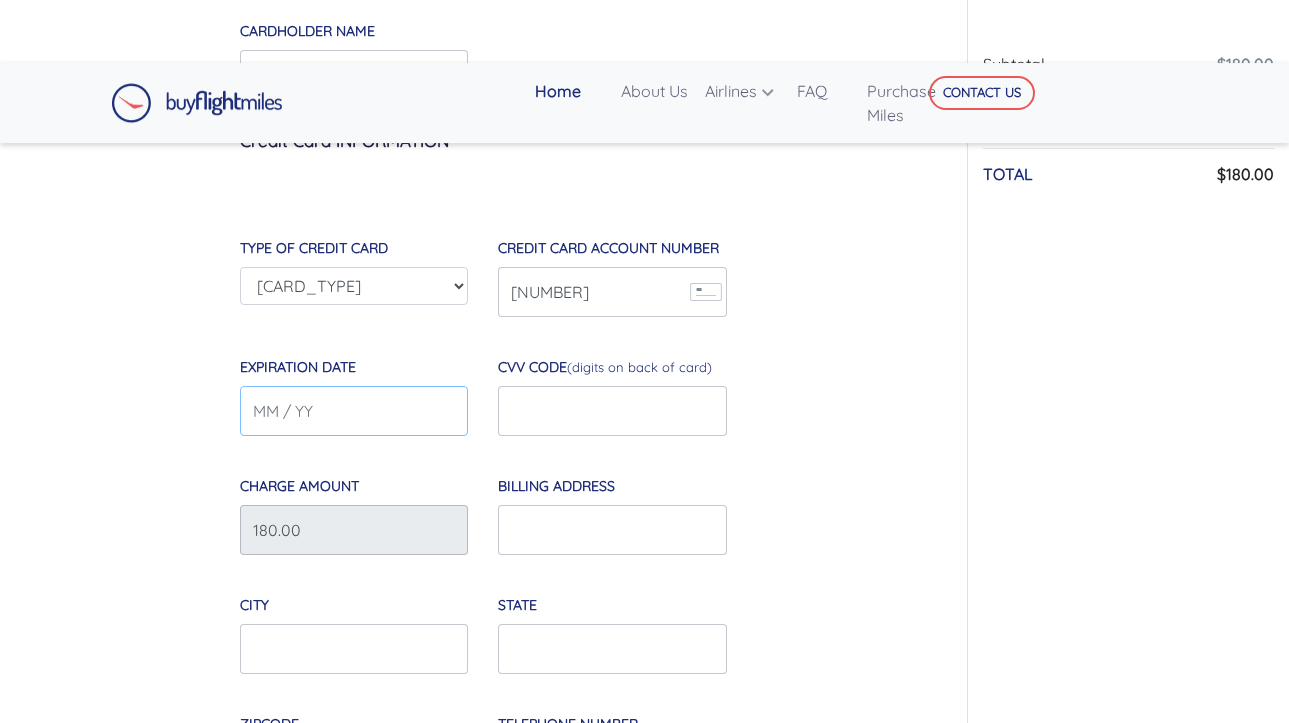 click on "Expiration Date" at bounding box center (354, 411) 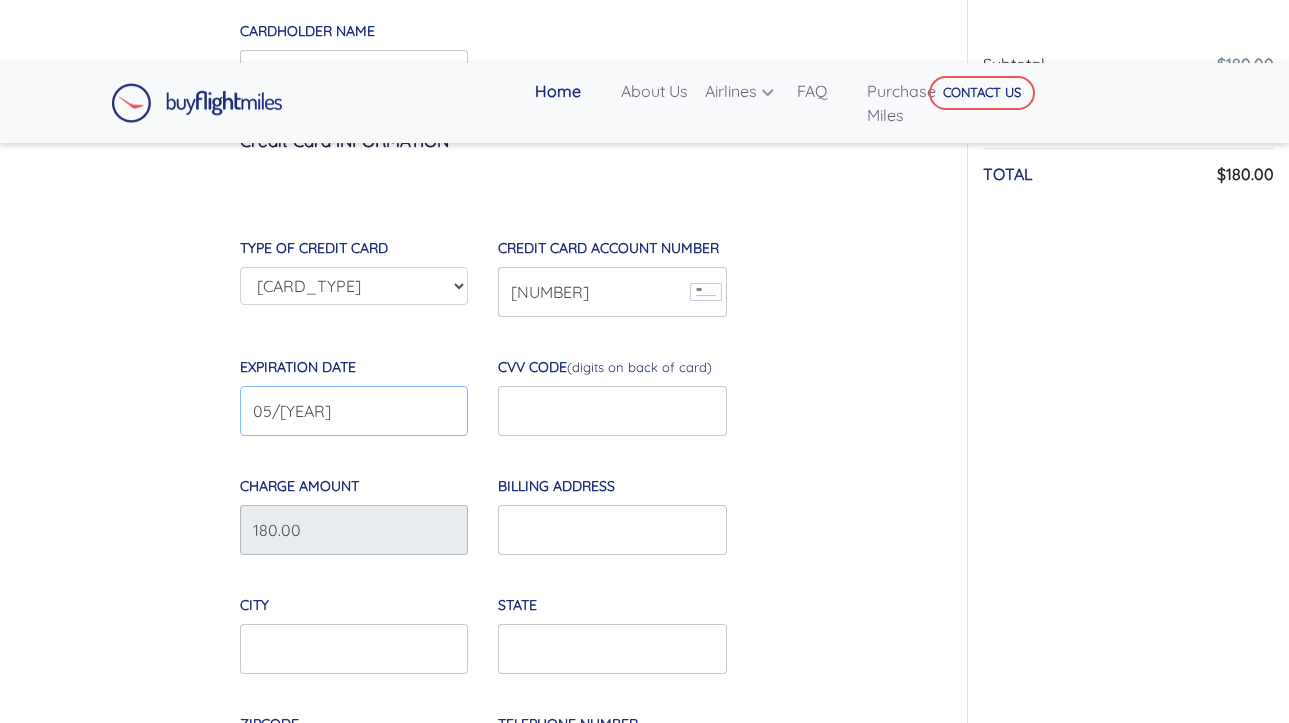 type on "05/[YEAR]" 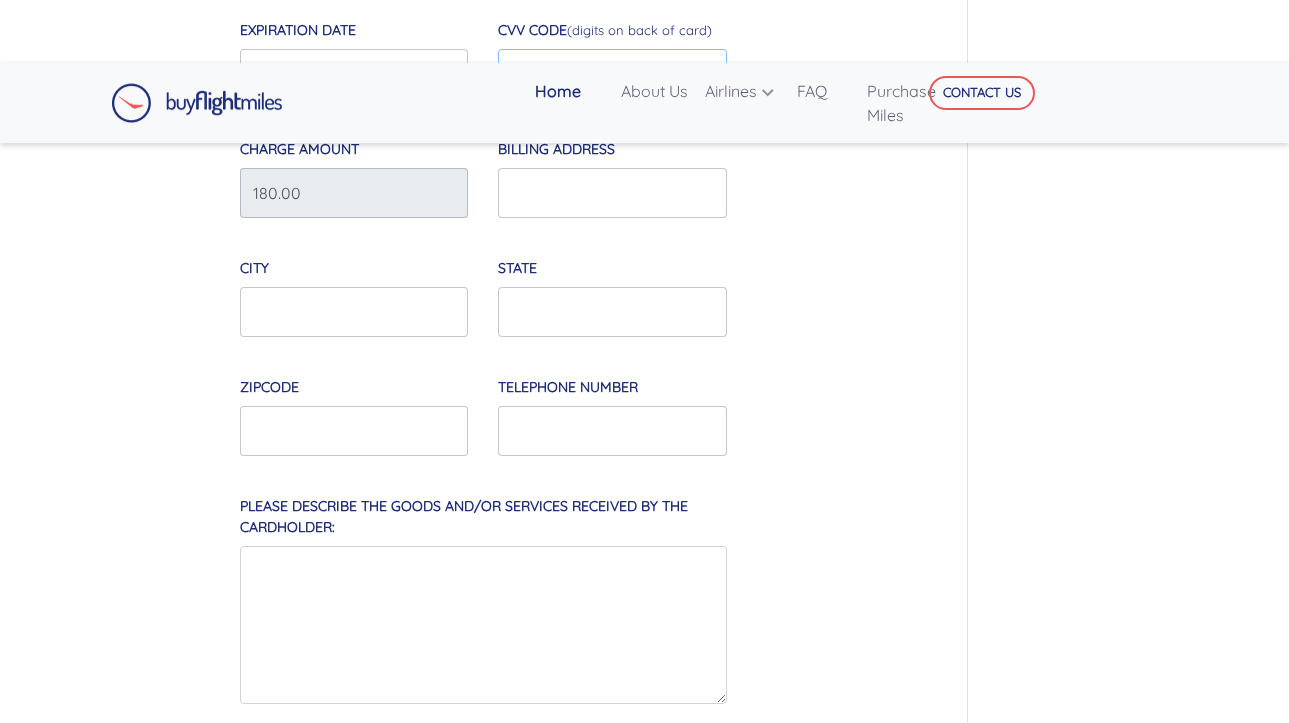 scroll, scrollTop: 828, scrollLeft: 0, axis: vertical 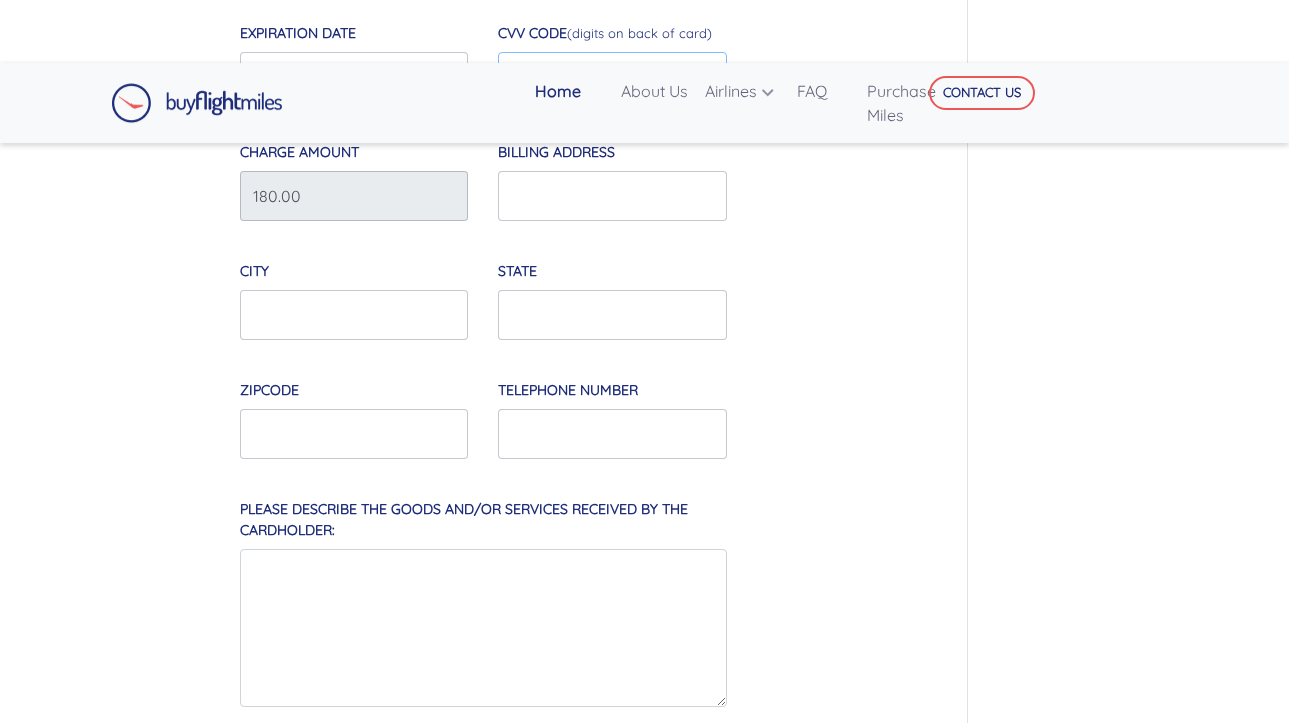 type on "[NUMBER]" 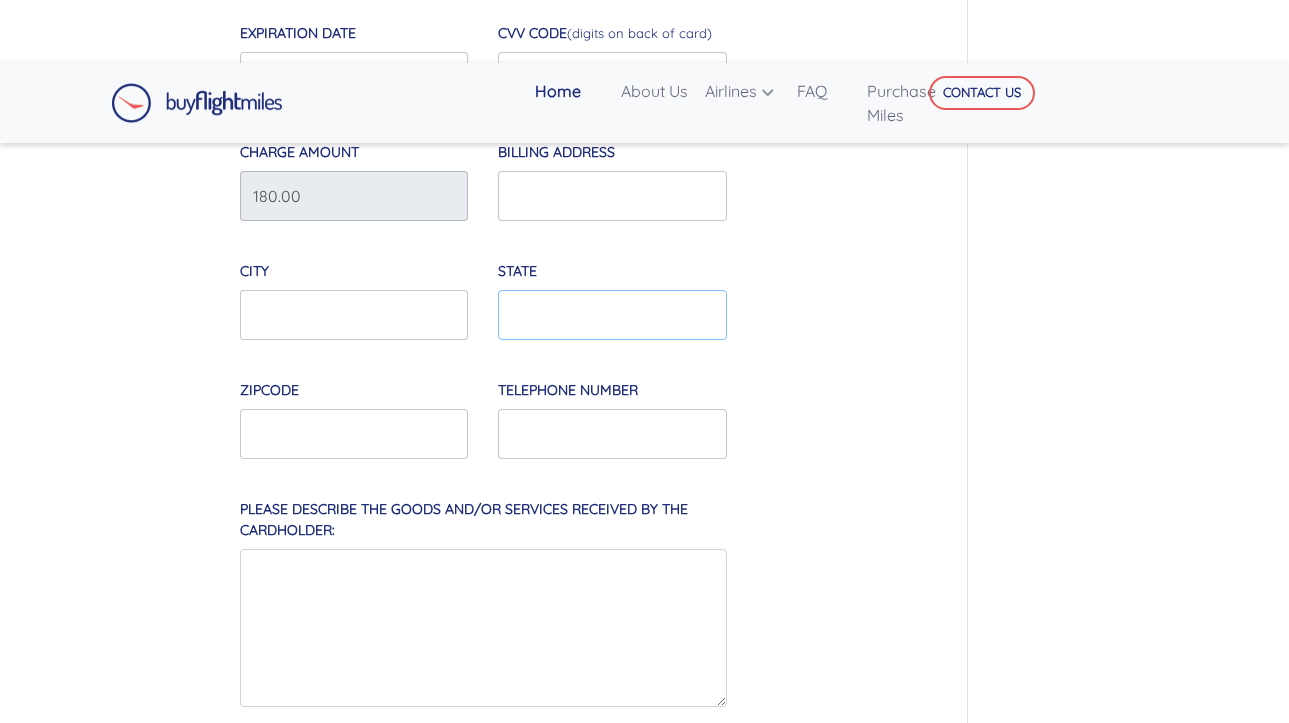 click on "State" at bounding box center [612, 315] 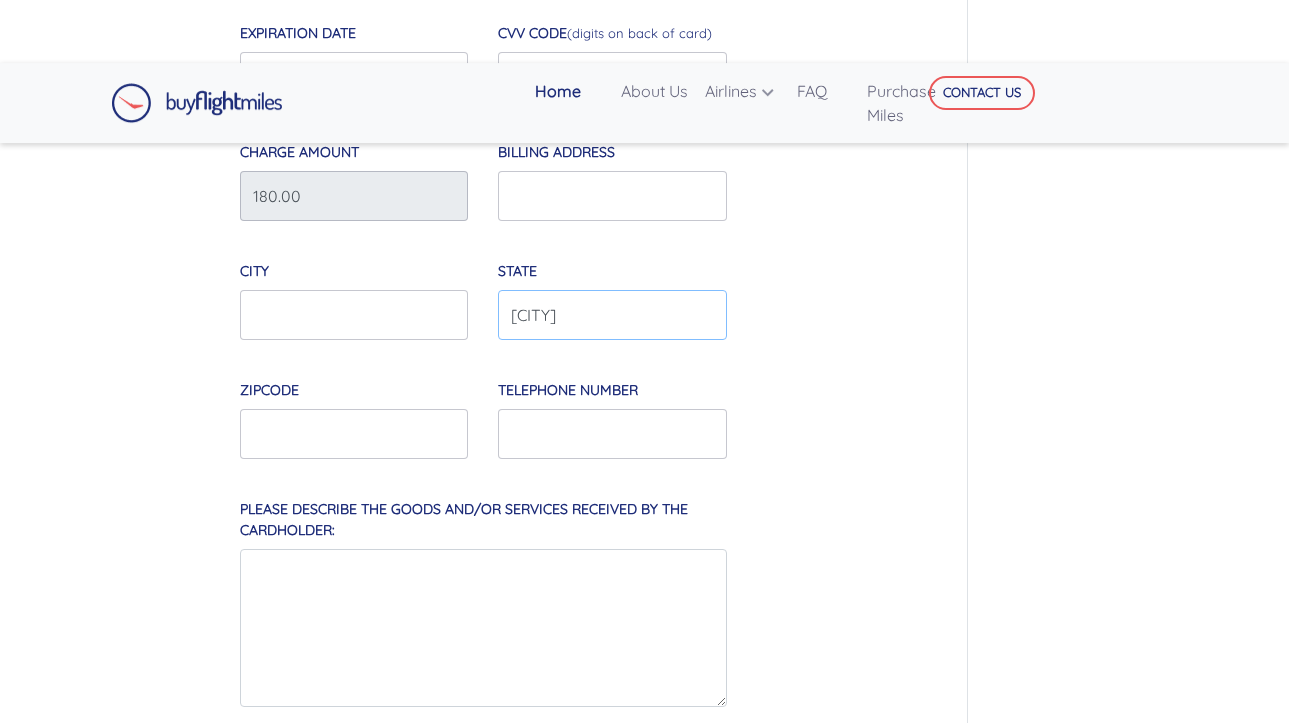 type on "[CITY]" 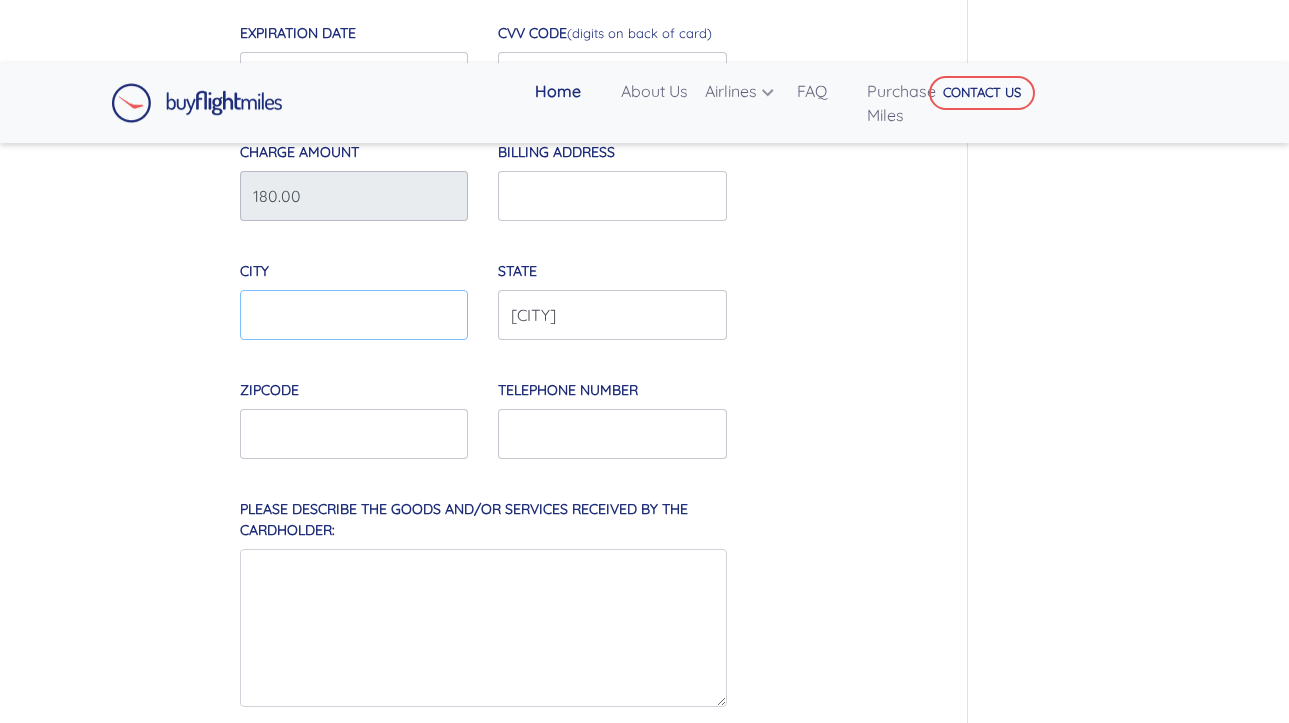 click on "City" at bounding box center (354, 315) 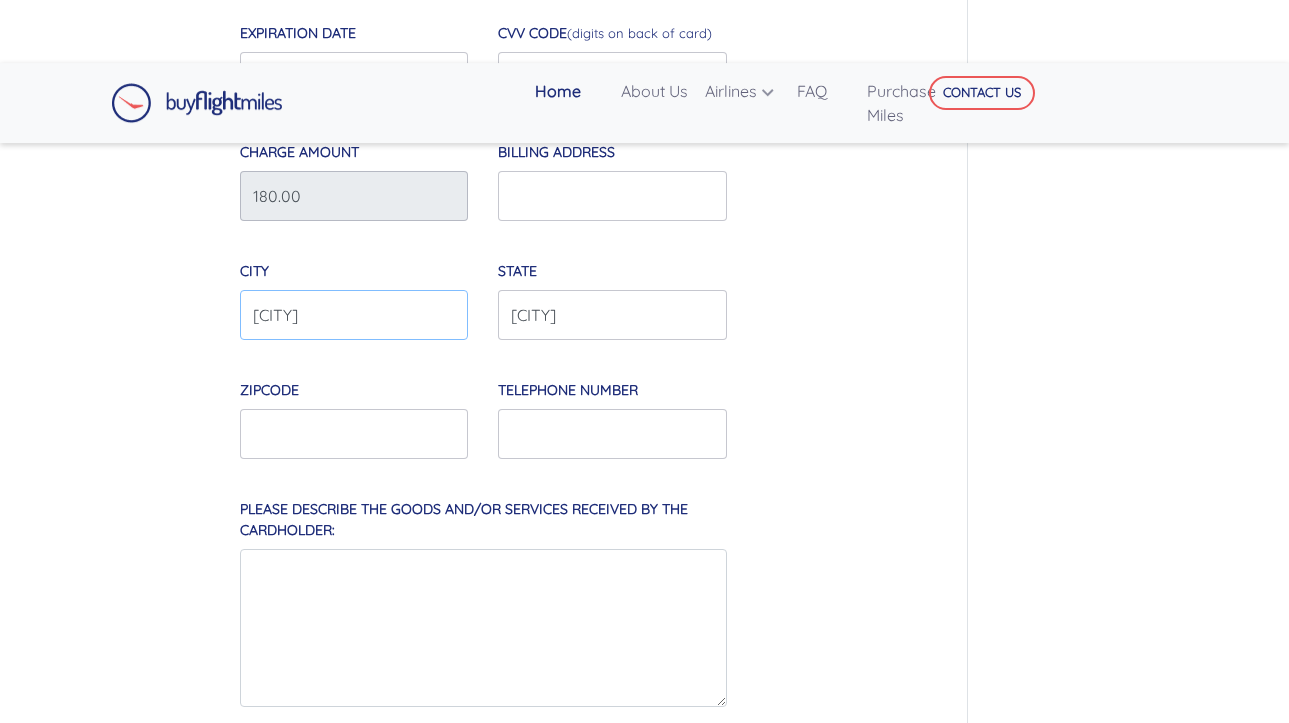 type on "[CITY]" 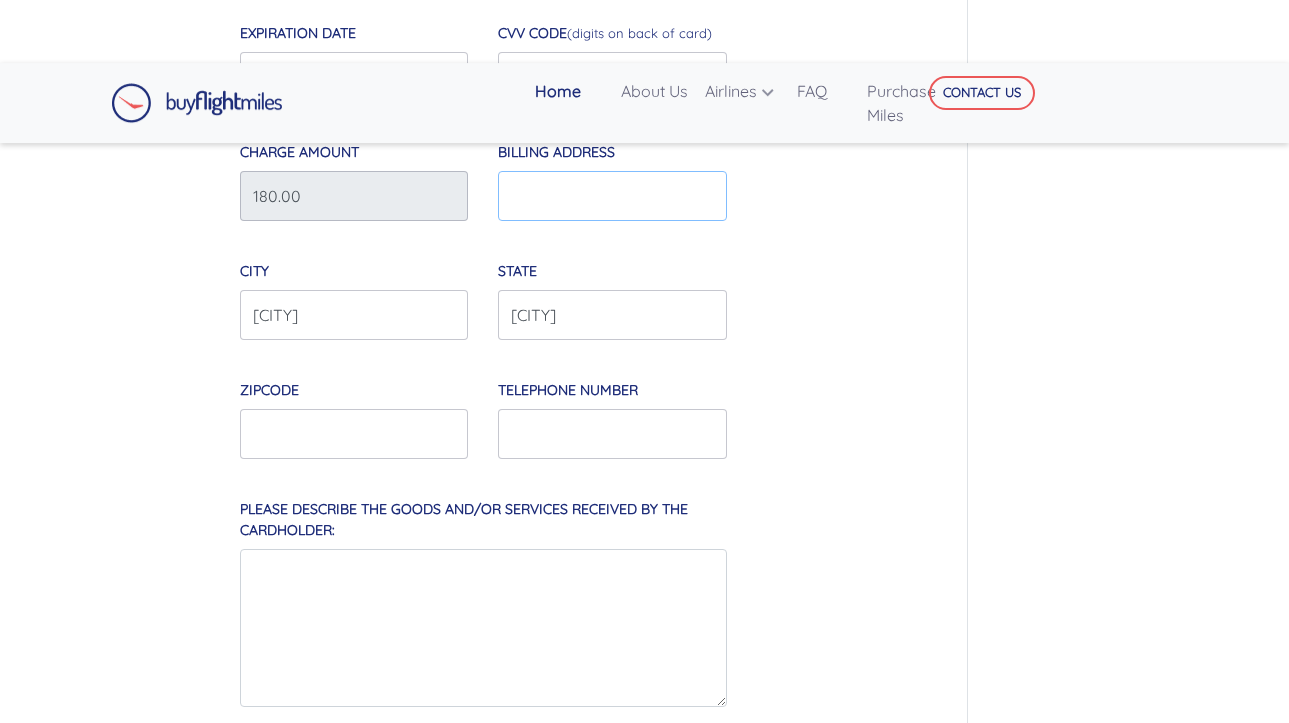 click on "Billing Address" at bounding box center [612, 196] 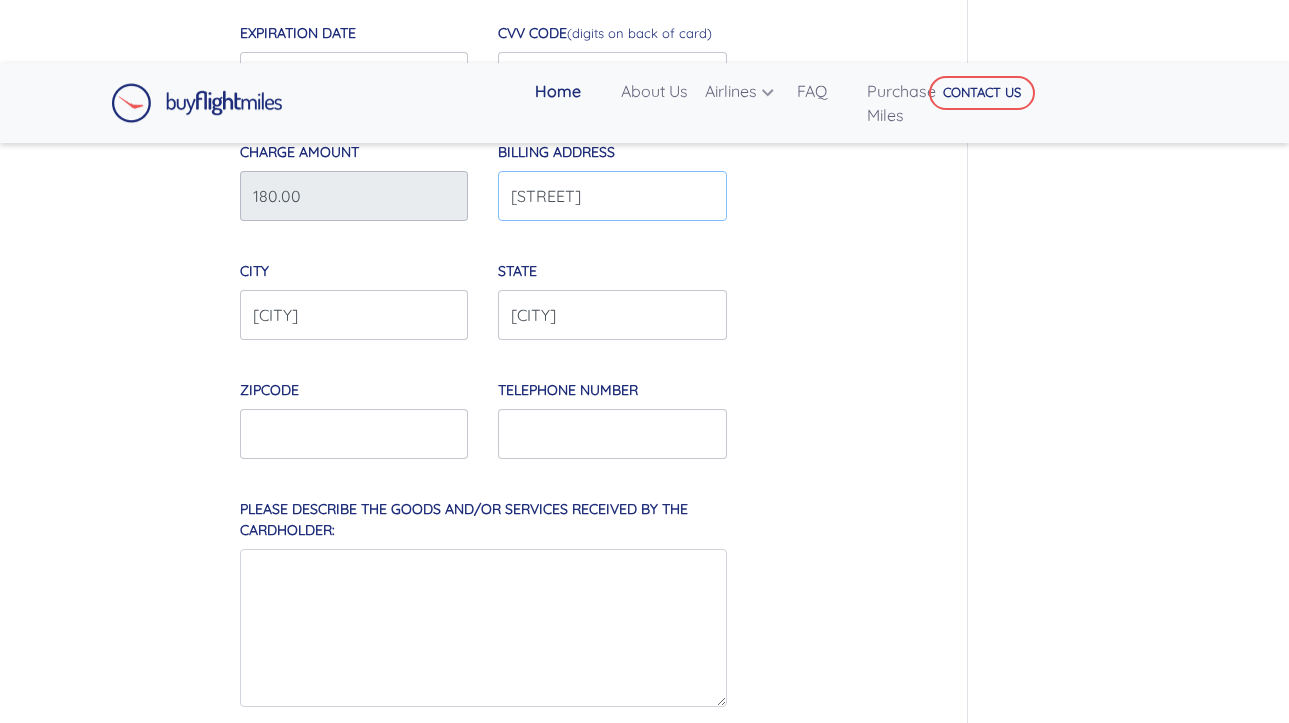 type on "[STREET]" 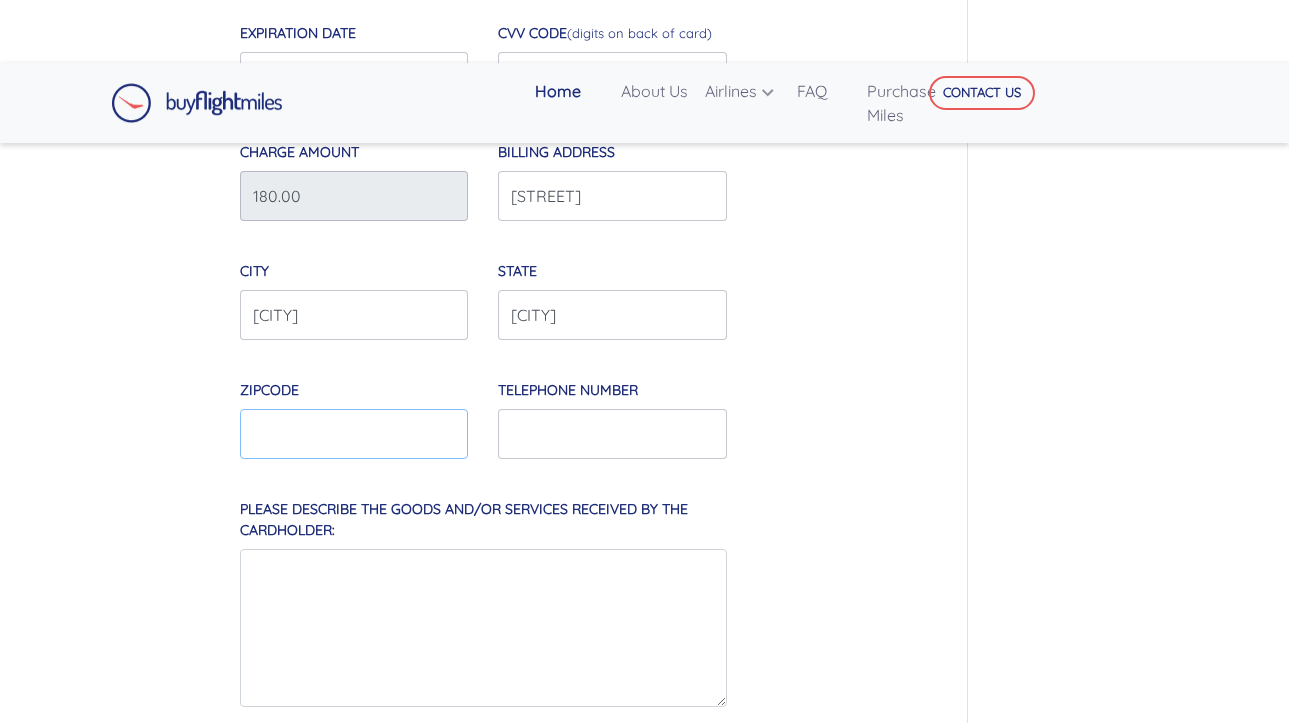 click at bounding box center (354, 434) 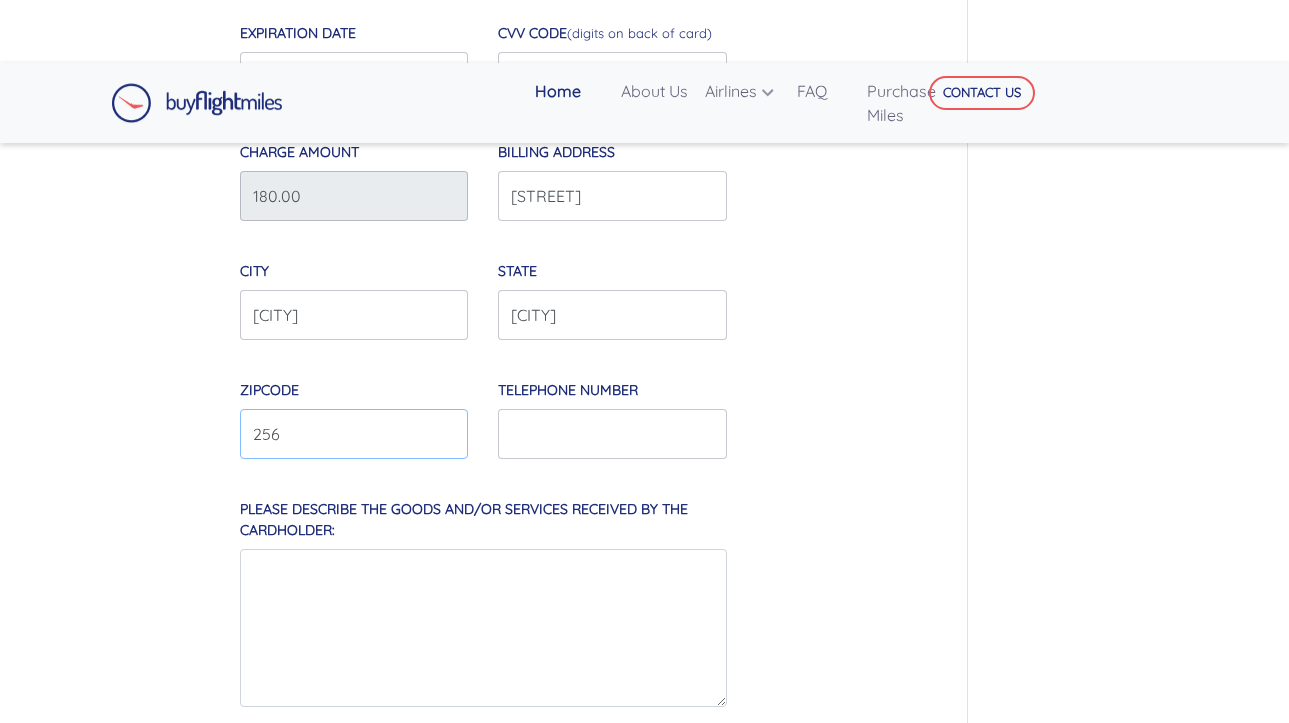 type on "256" 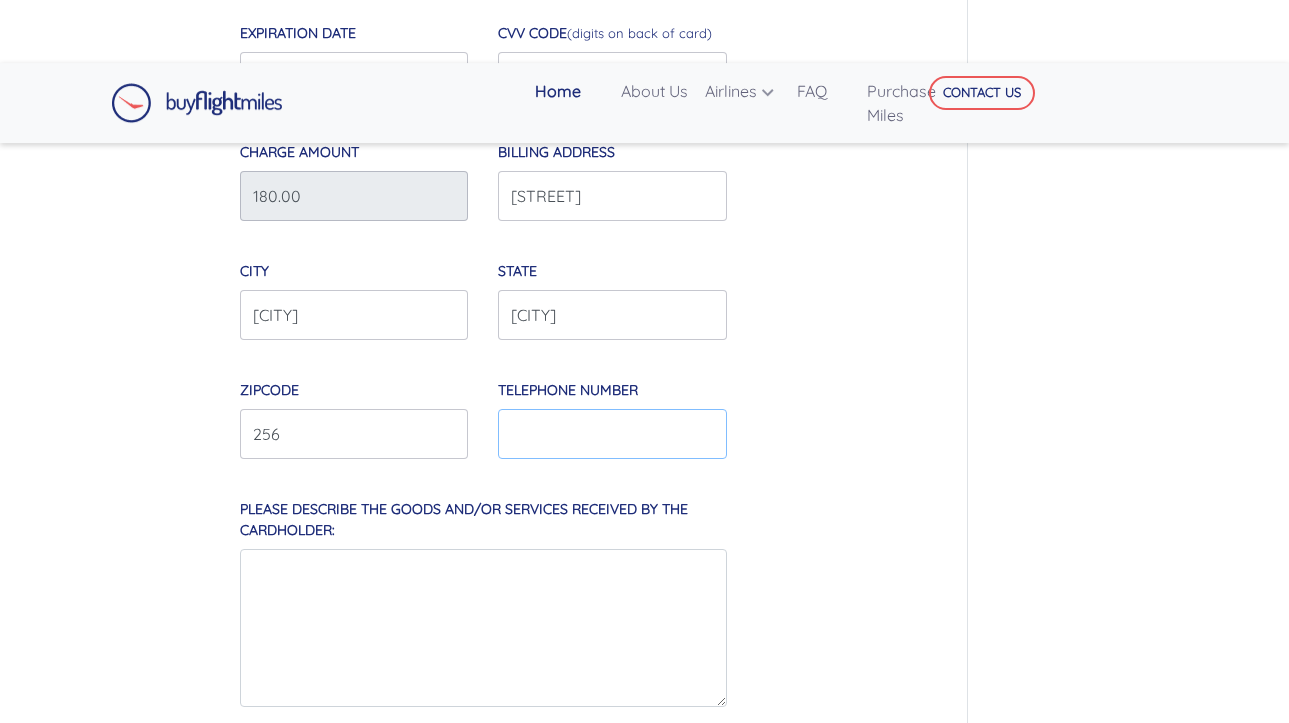 click on "Telephone Number" at bounding box center (612, 434) 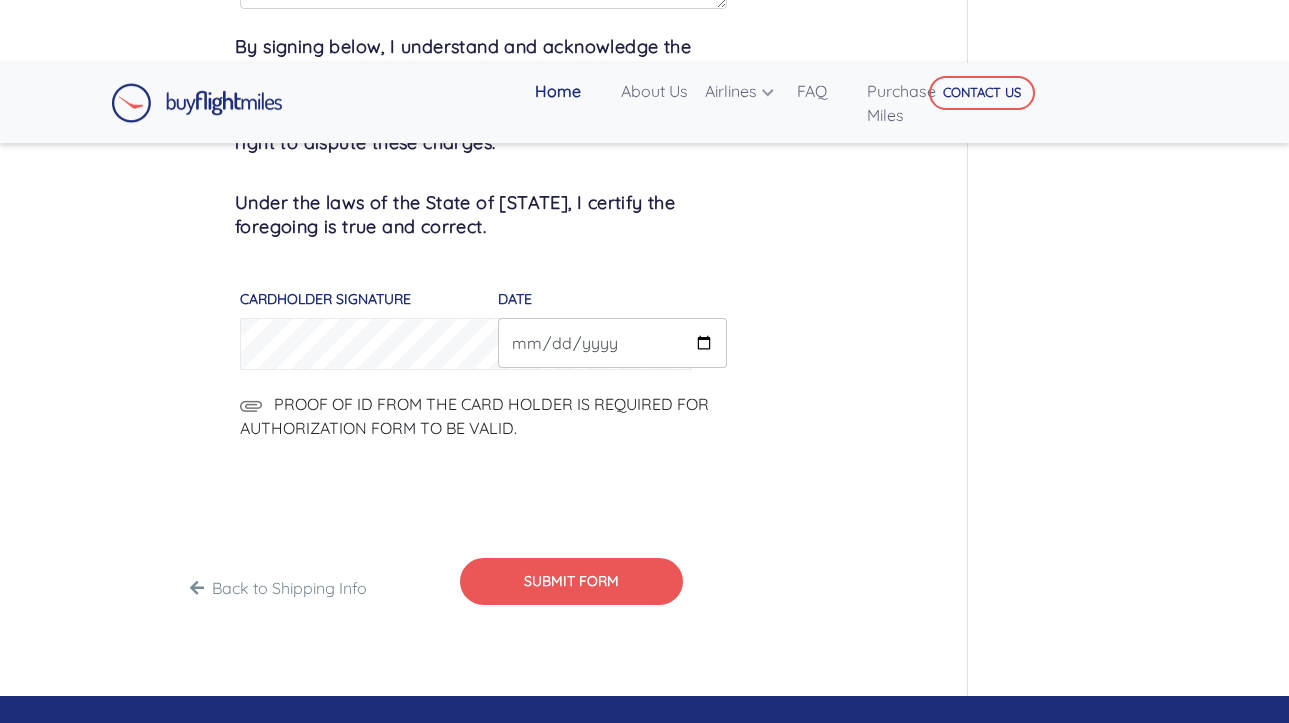 scroll, scrollTop: 1564, scrollLeft: 0, axis: vertical 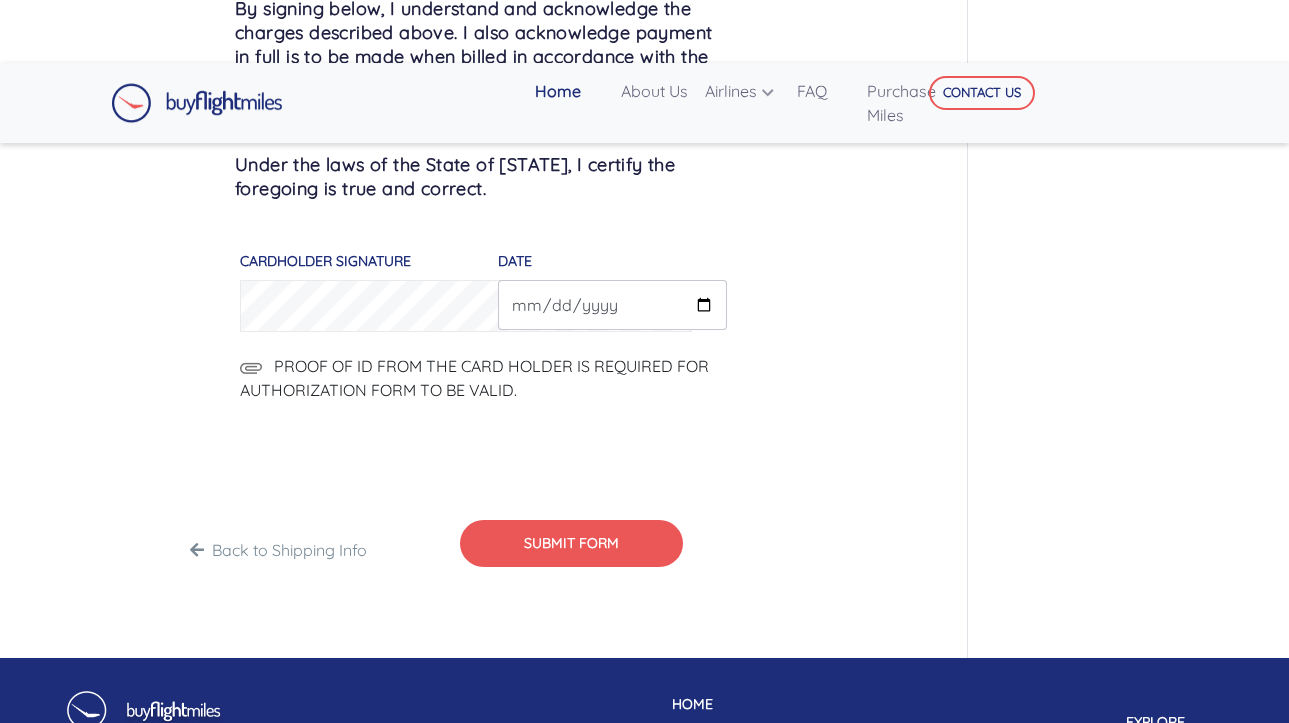 type on "[NUMBER]" 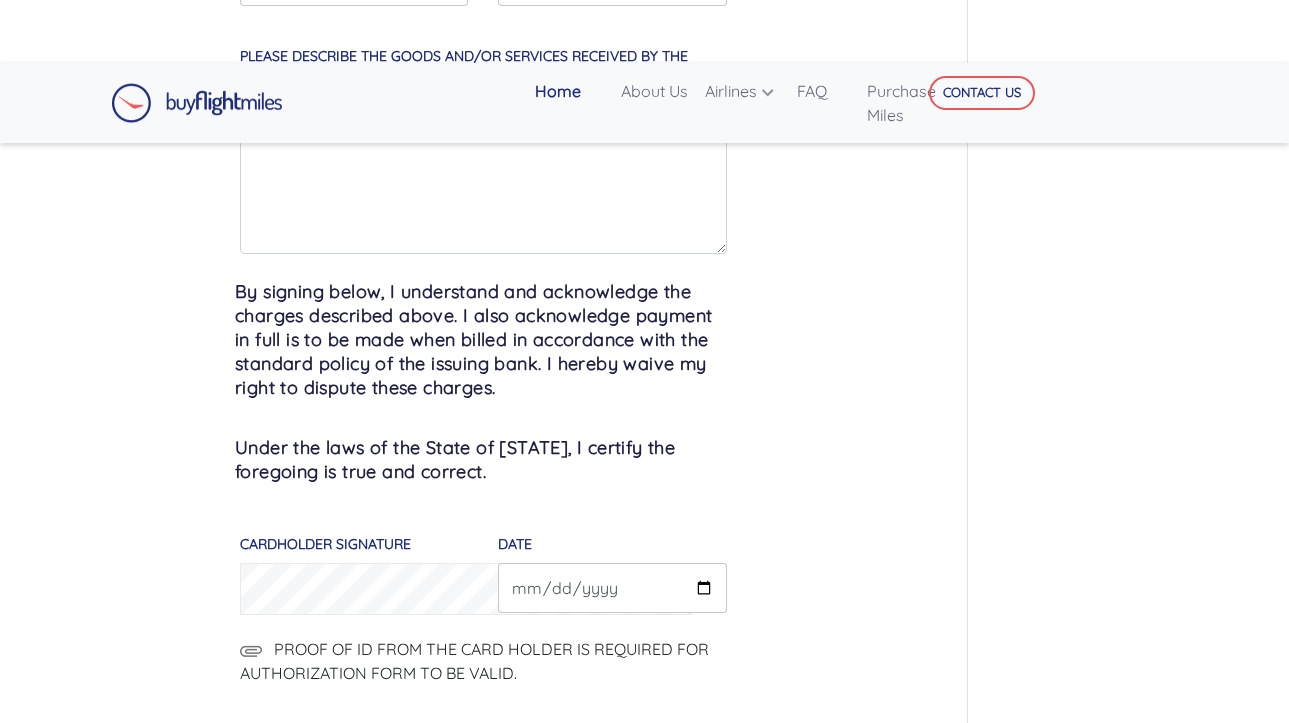 scroll, scrollTop: 1122, scrollLeft: 0, axis: vertical 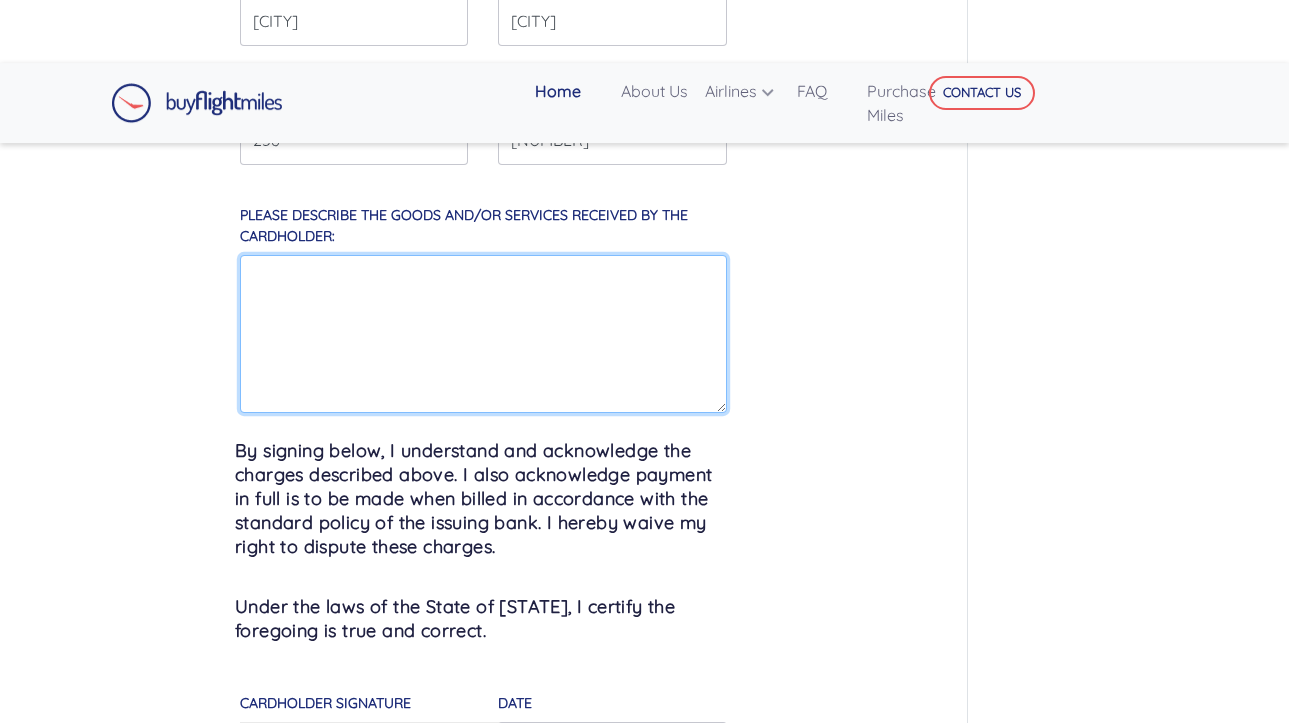 click on "Please describe the goods and/or services received by the cardholder:" at bounding box center (483, 334) 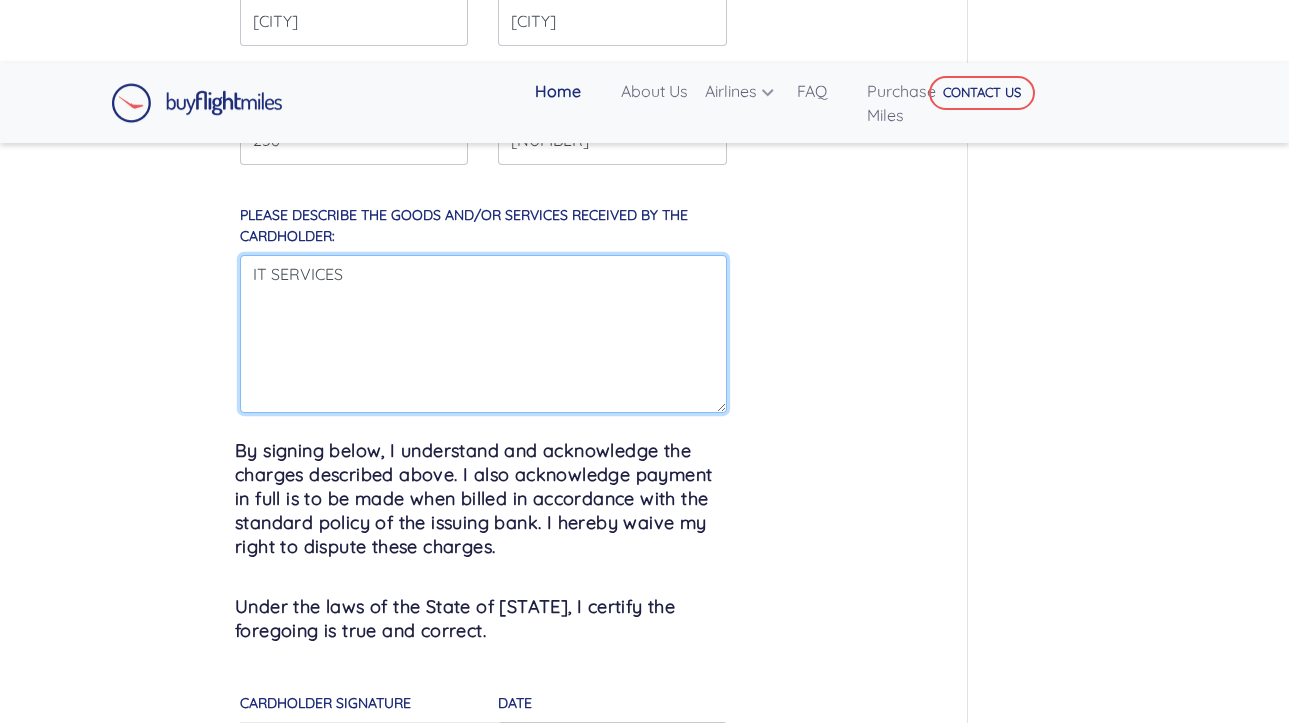 type on "IT SERVICES" 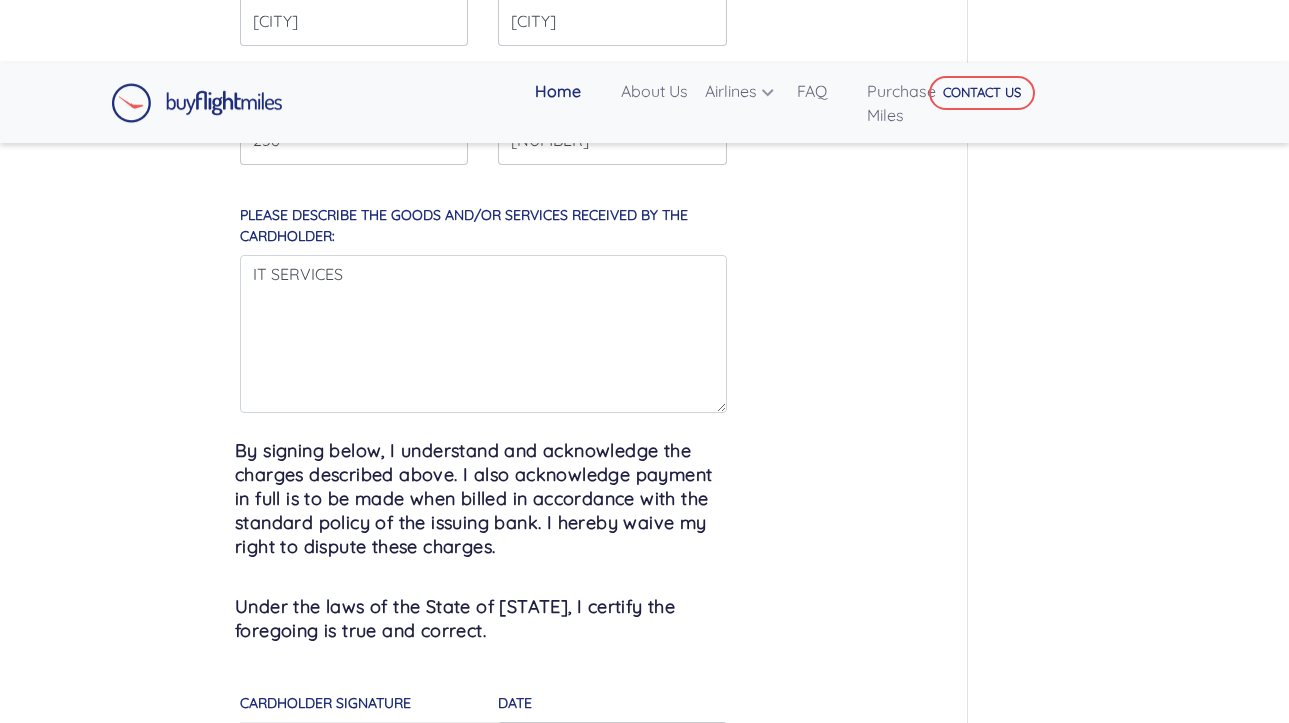 click on "MILEAGE ACCOUNT INFORMATION
MILEAGE account number
524169687
account holders NAME
[LAST] [FIRST]
Phone Number
+256 [PHONE]
email adress
[EMAIL]
I accept the" at bounding box center [483, -11] 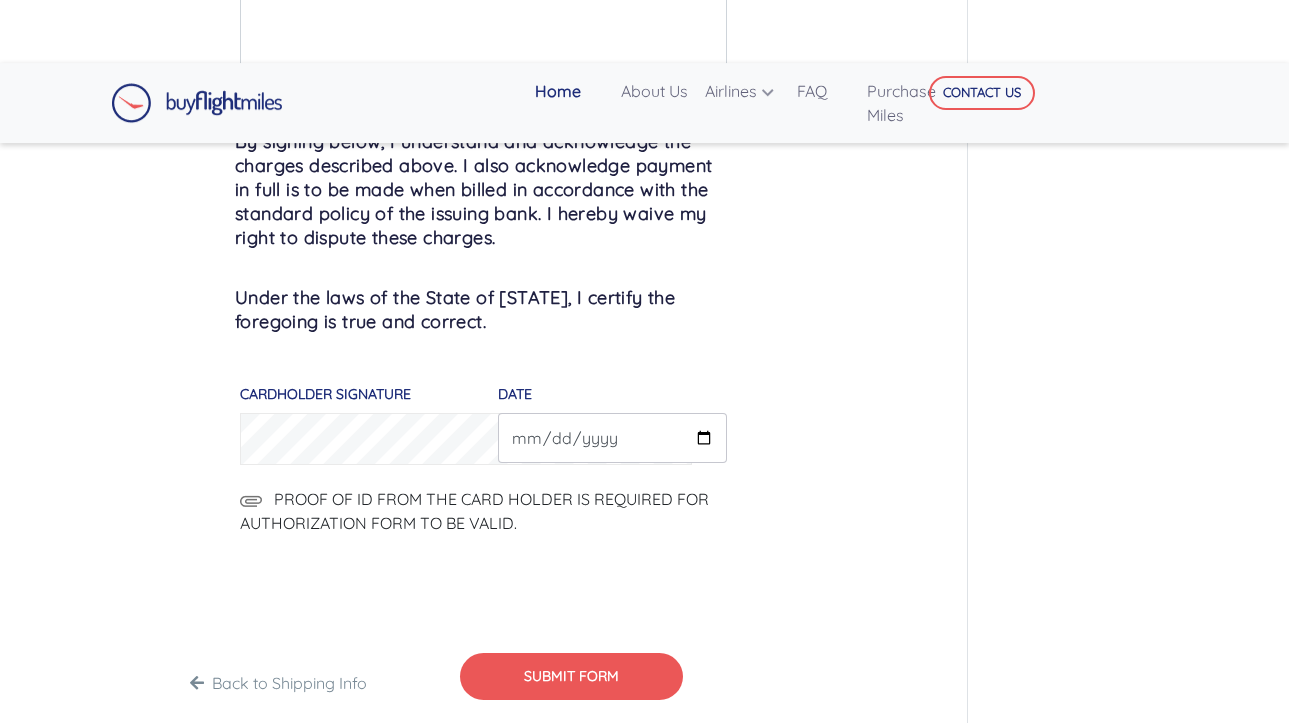 scroll, scrollTop: 1504, scrollLeft: 0, axis: vertical 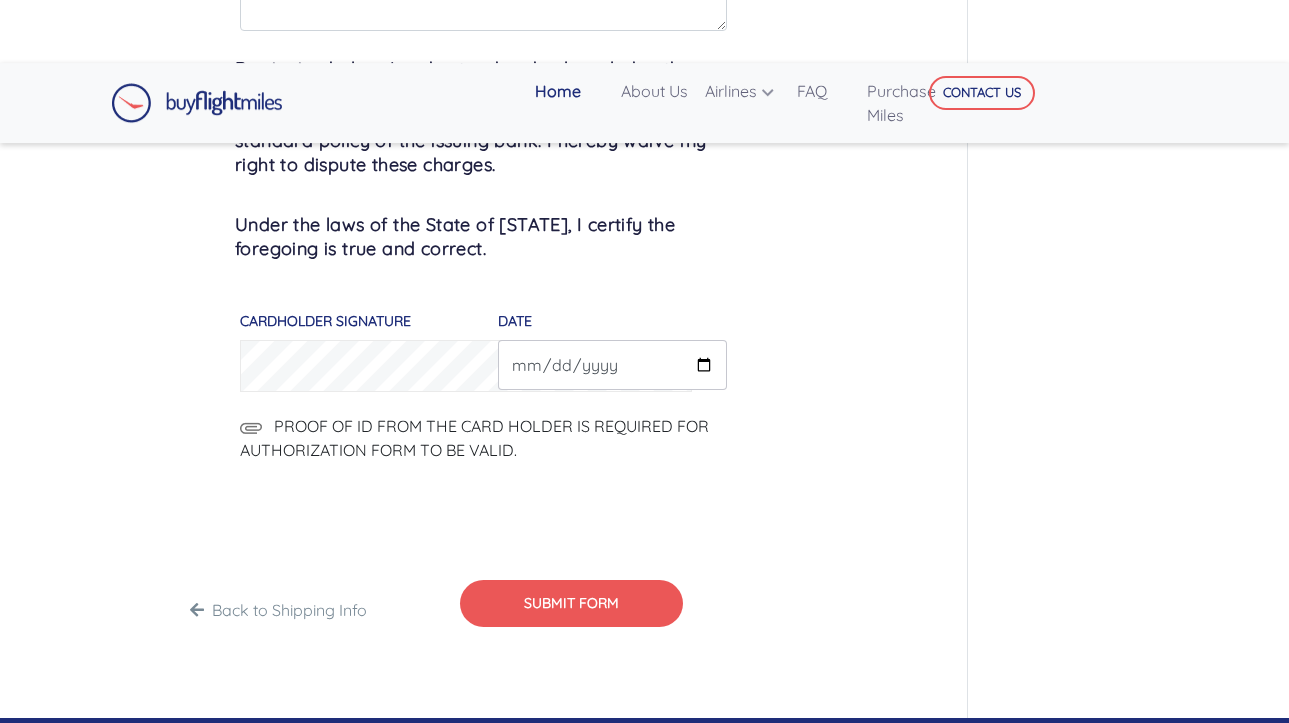 click on "Cardholder signature" at bounding box center [354, 342] 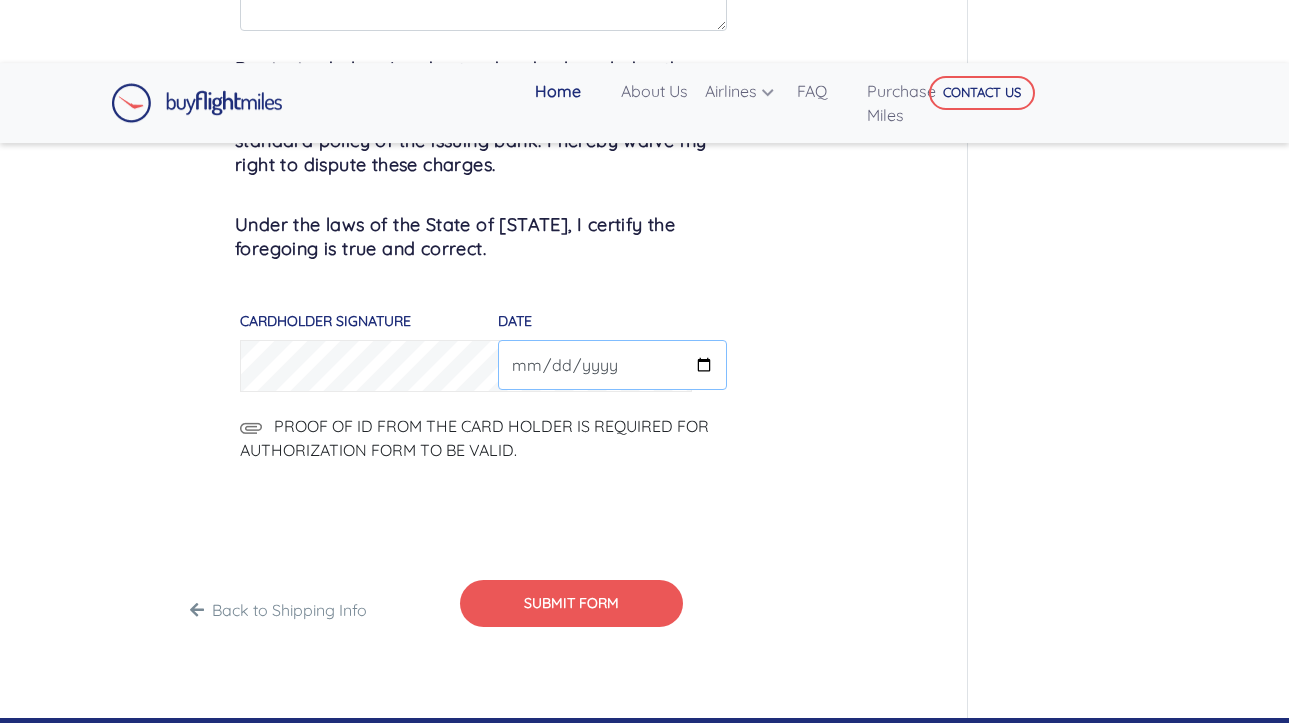 click on "DATE" at bounding box center [612, 365] 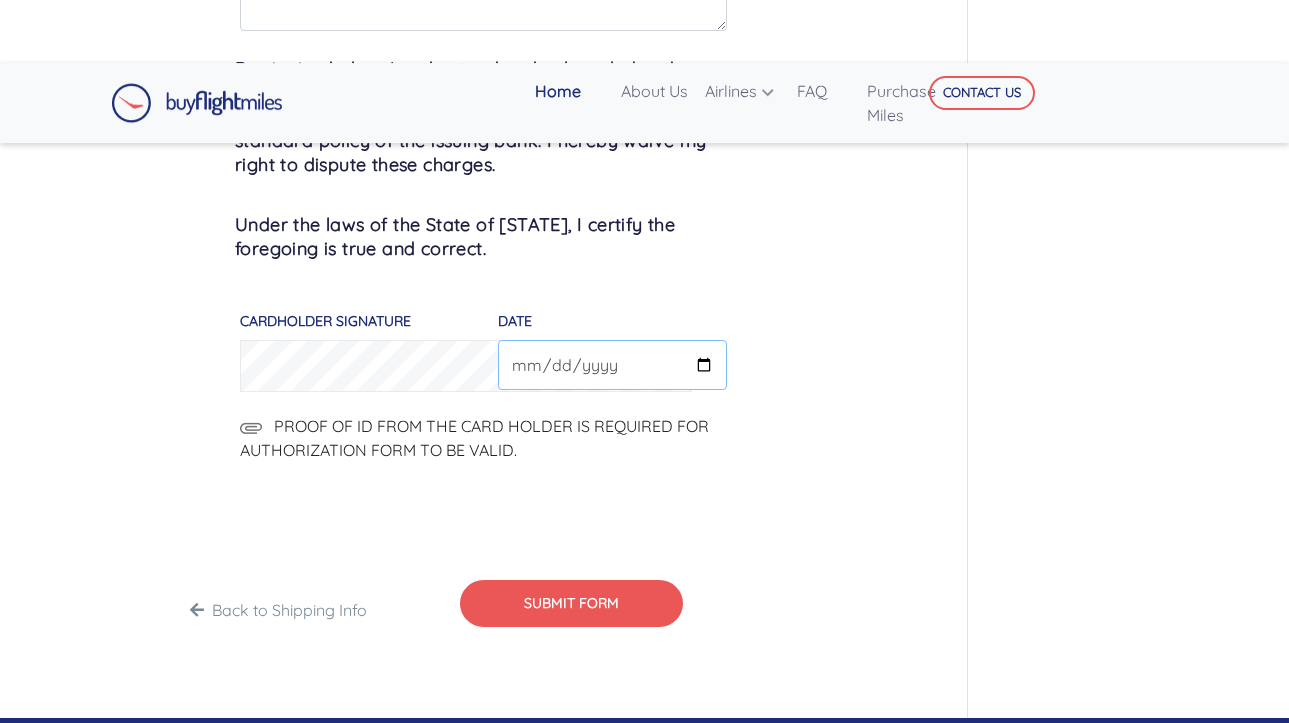 type on "[DATE]" 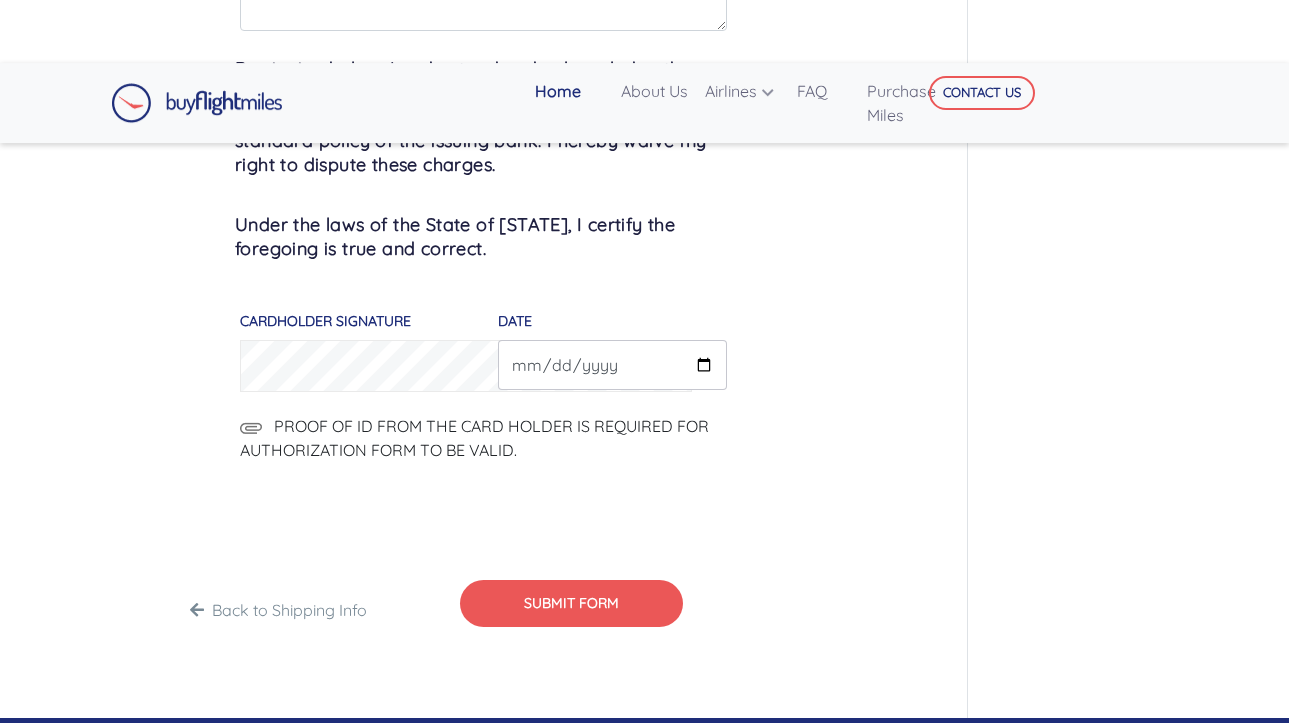 click on "I hereby authorize Buy Flight Miles located at [NUMBER] [STREET], [CITY], [STATE] [ZIPCODE] to charge my credit card for the amount indicated below. I understand these charges are for the payment of goods and/or services by the above referenced merchant.
Cardholder Name
[COMPANY]
*Please Input Card Holder Name
Credit Card INFORMATION" at bounding box center (483, -337) 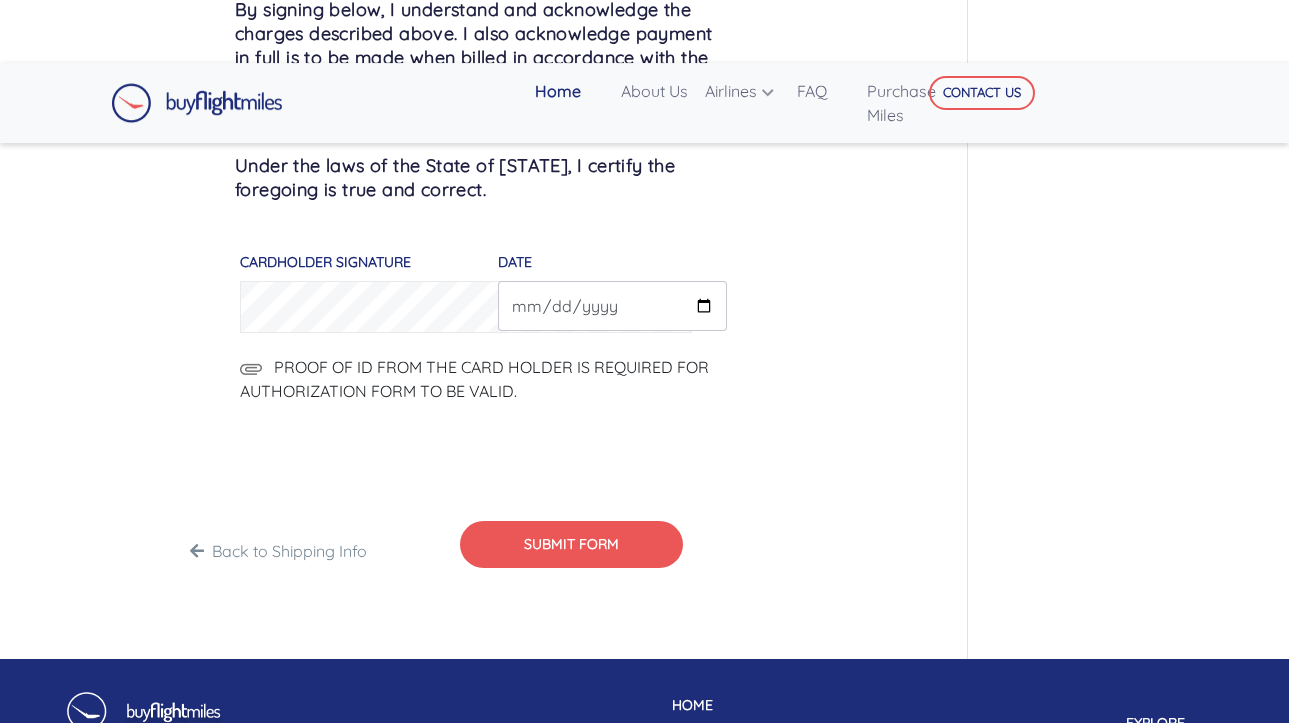 scroll, scrollTop: 1565, scrollLeft: 0, axis: vertical 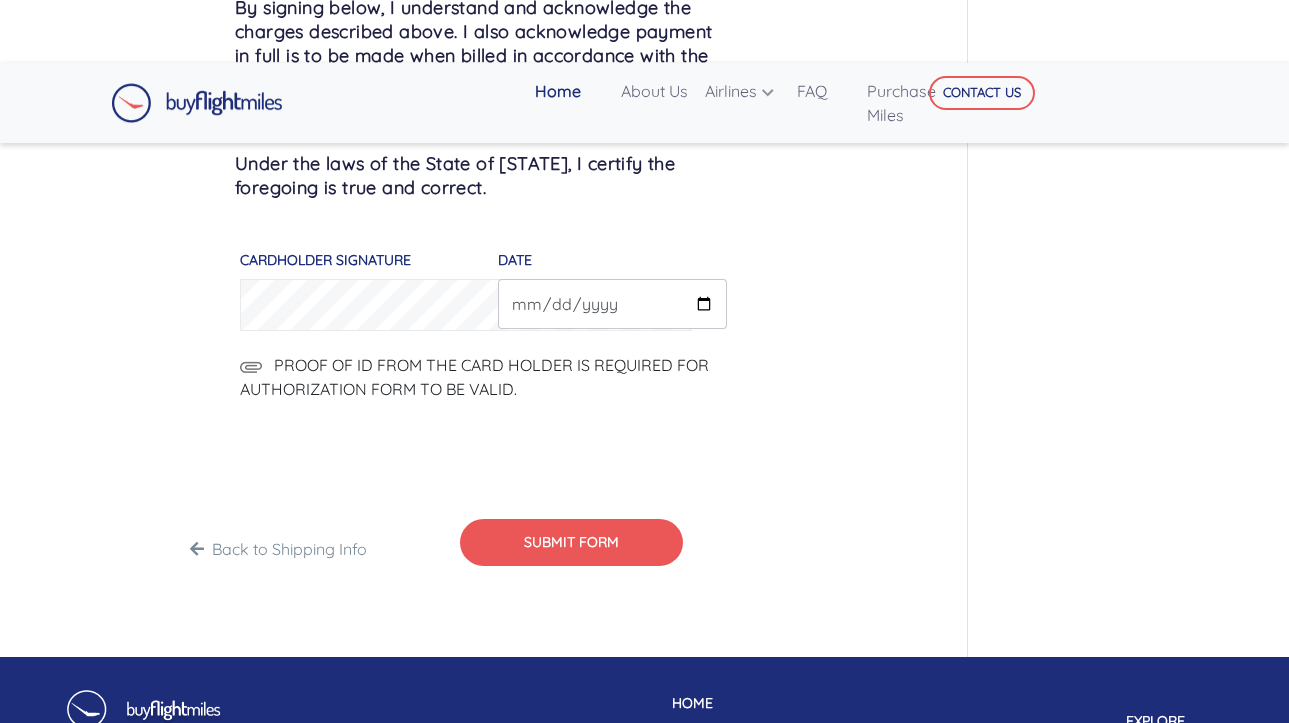 click on "PROOF OF ID FROM THE CARD HOLDER IS REQUIRED FOR AUTHORIZATION FORM TO BE VALID." at bounding box center [483, 377] 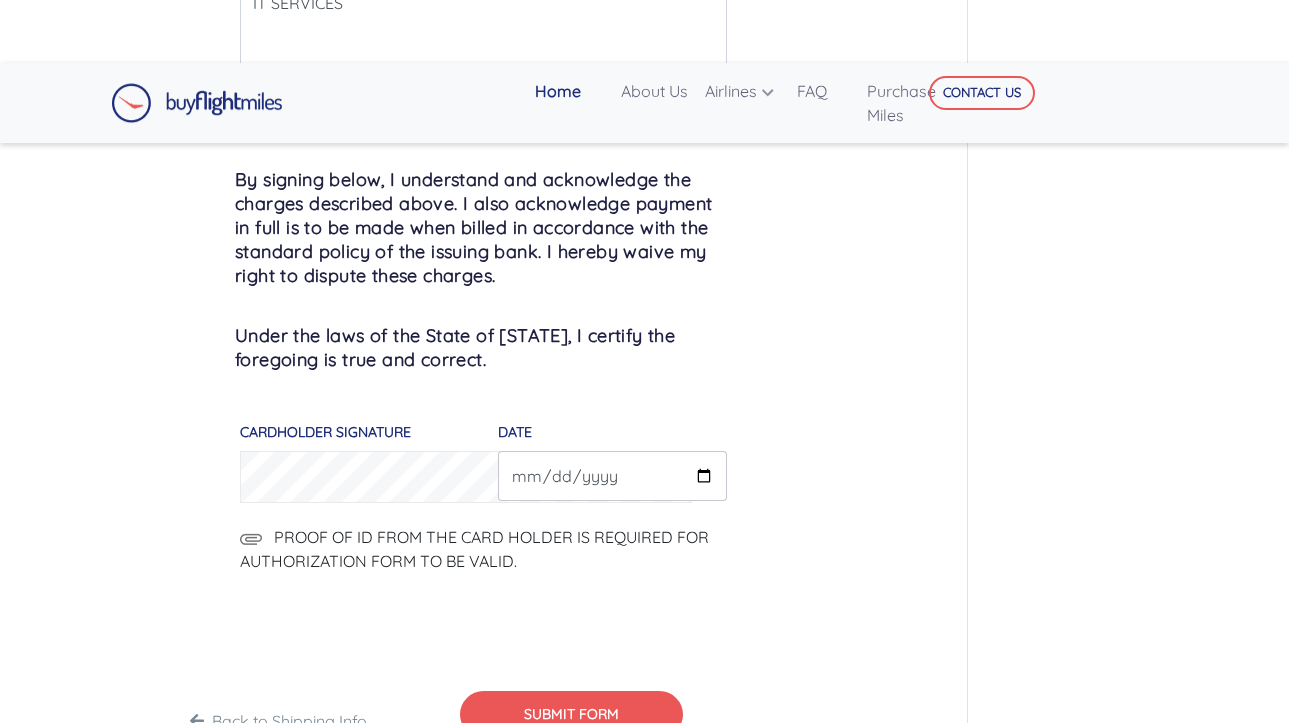 scroll, scrollTop: 1499, scrollLeft: 0, axis: vertical 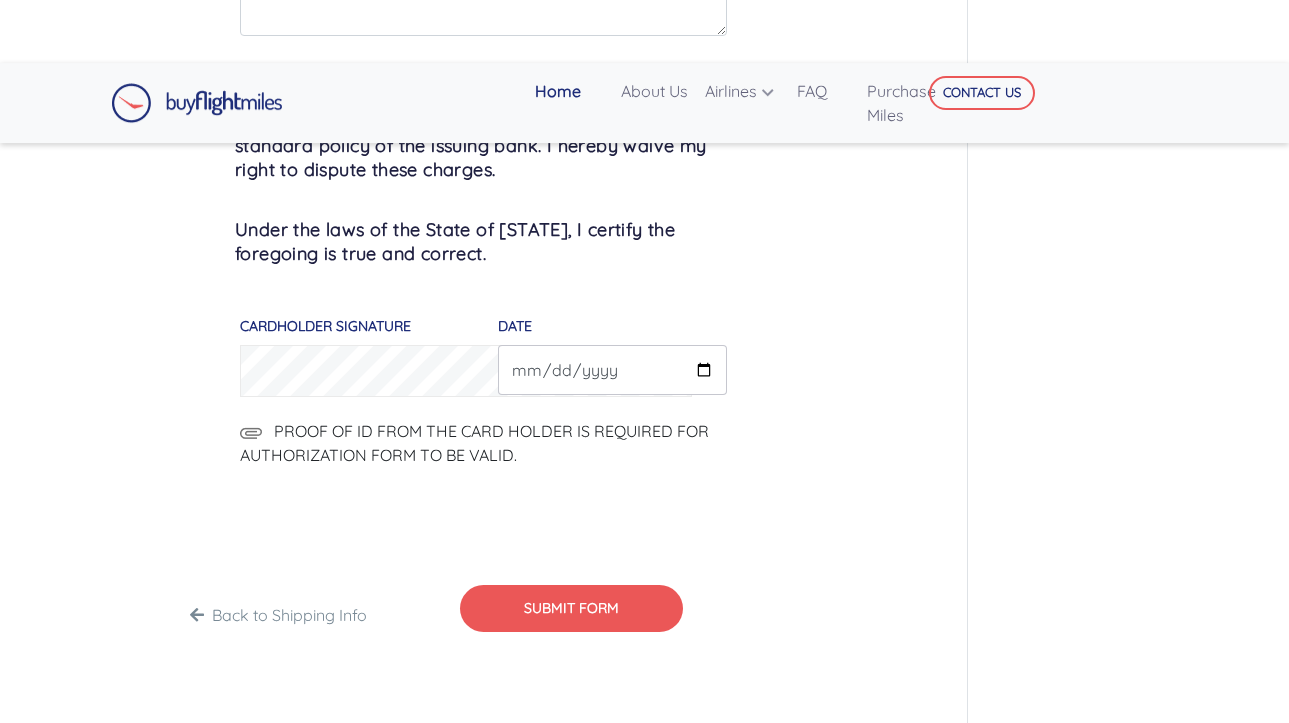 click on "PROOF OF ID FROM THE CARD HOLDER IS REQUIRED FOR AUTHORIZATION FORM TO BE VALID." at bounding box center [474, 443] 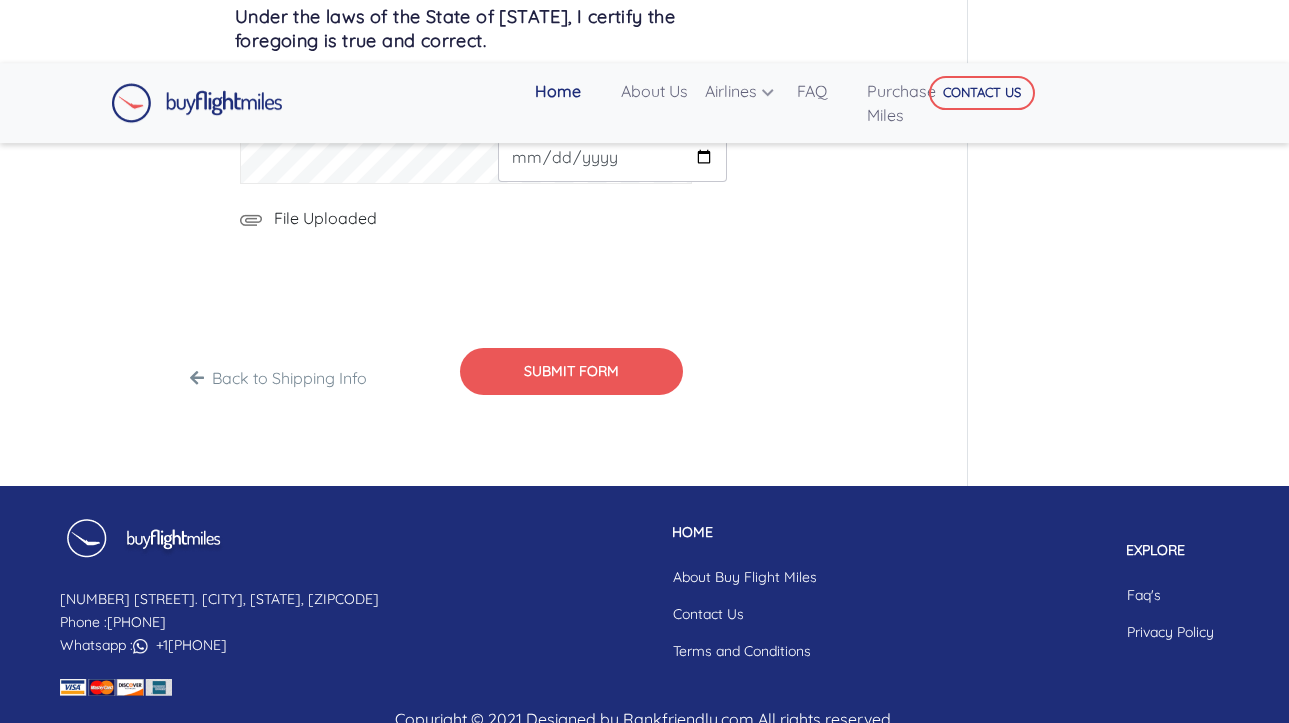 scroll, scrollTop: 1838, scrollLeft: 0, axis: vertical 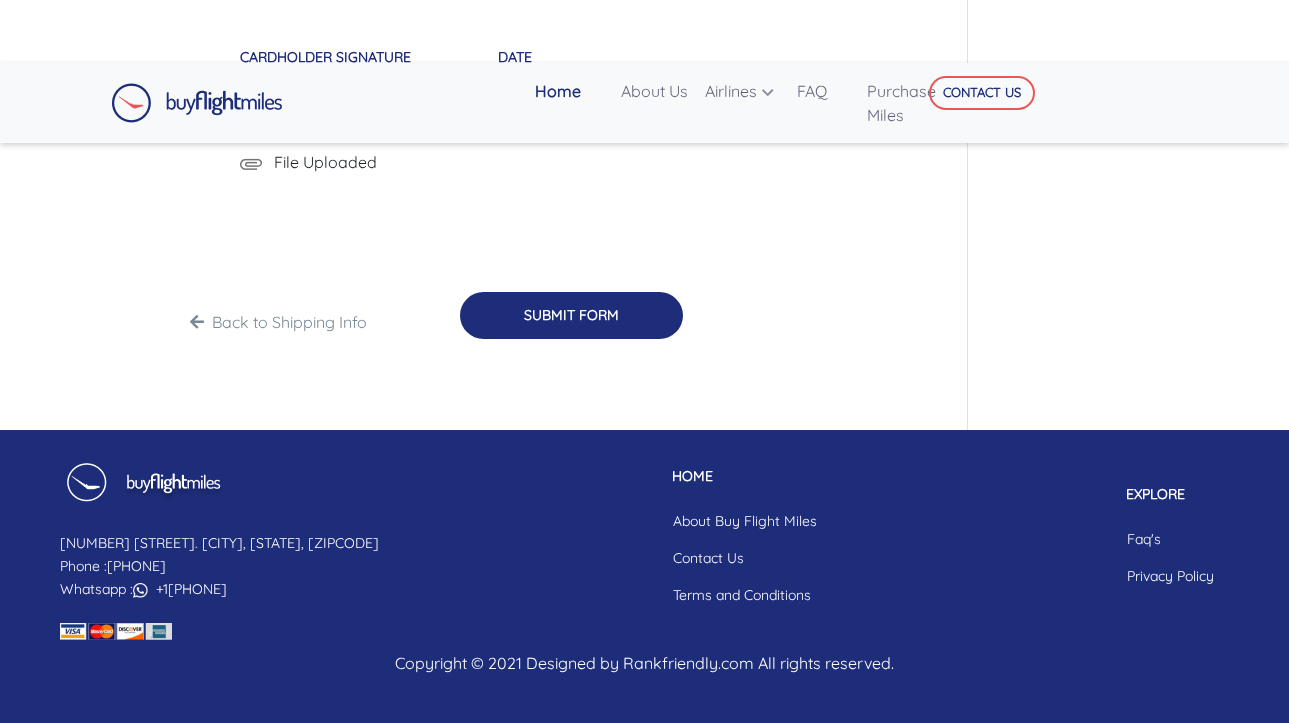 click on "SUBMIT FORM" at bounding box center (571, 315) 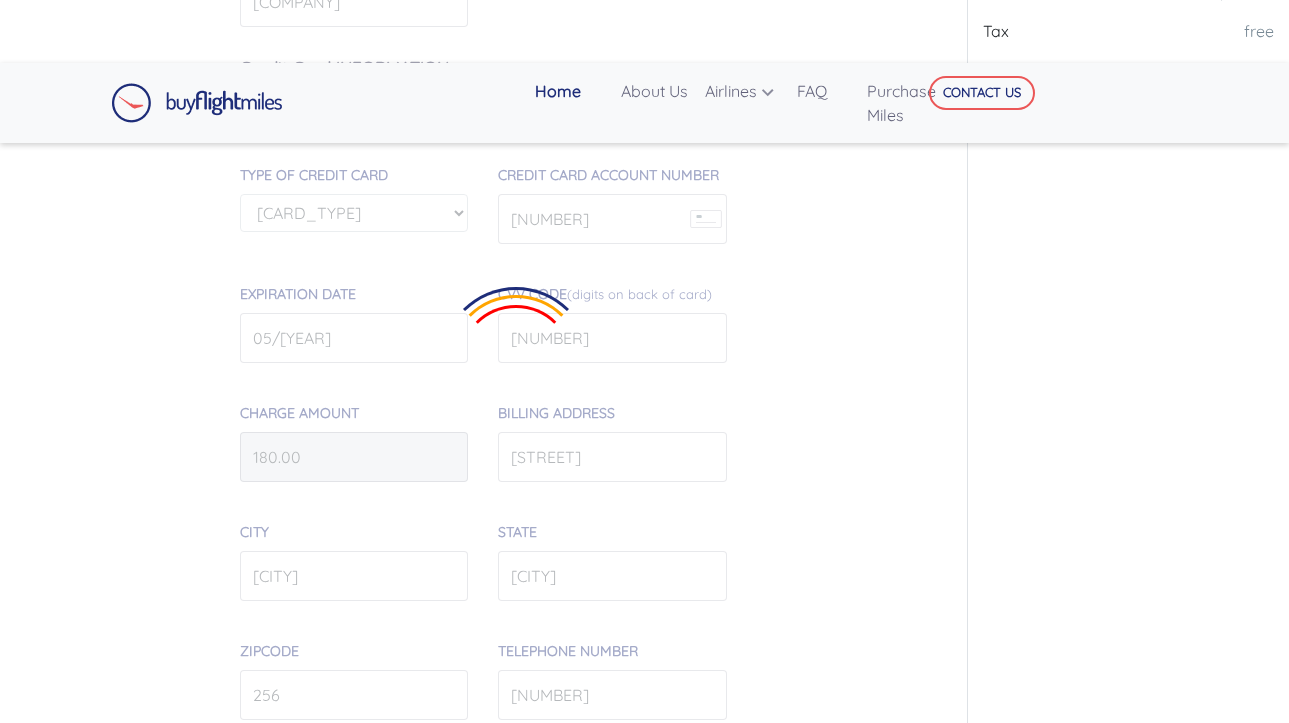 scroll, scrollTop: 564, scrollLeft: 0, axis: vertical 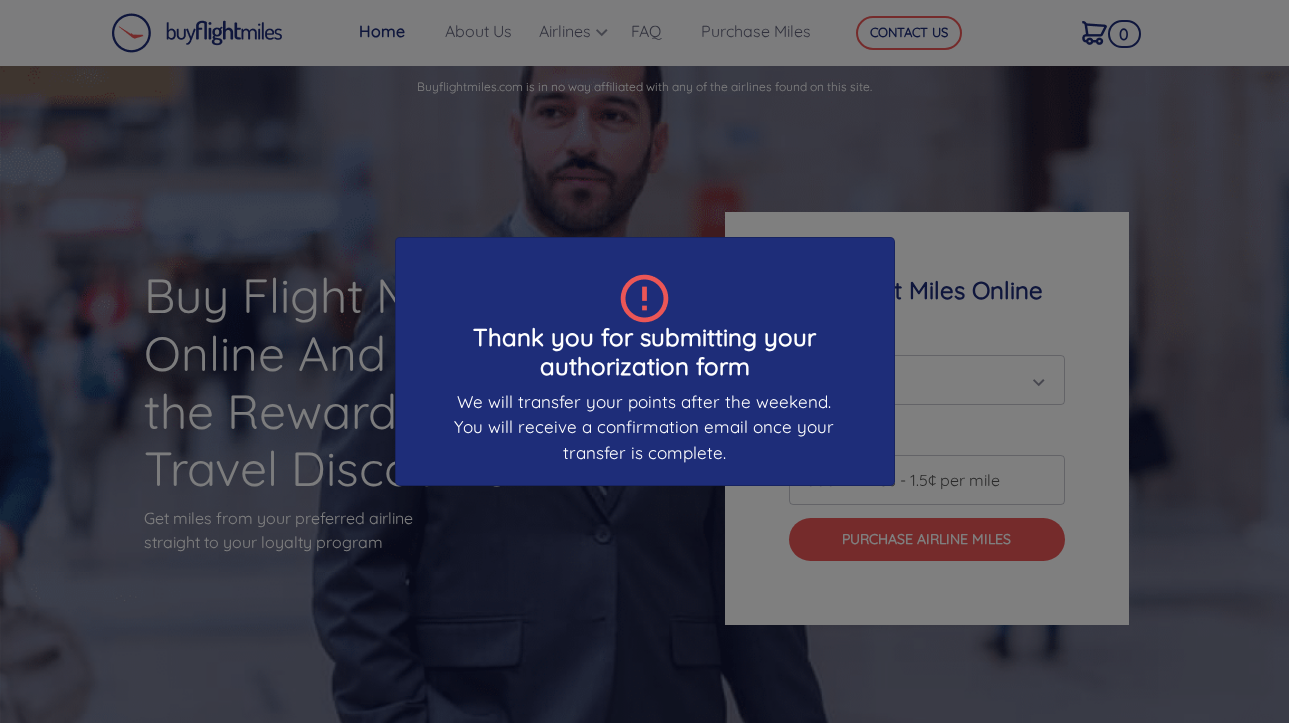 click on "We will transfer your points after the weekend. You will receive a confirmation email once your transfer is complete." at bounding box center (644, 437) 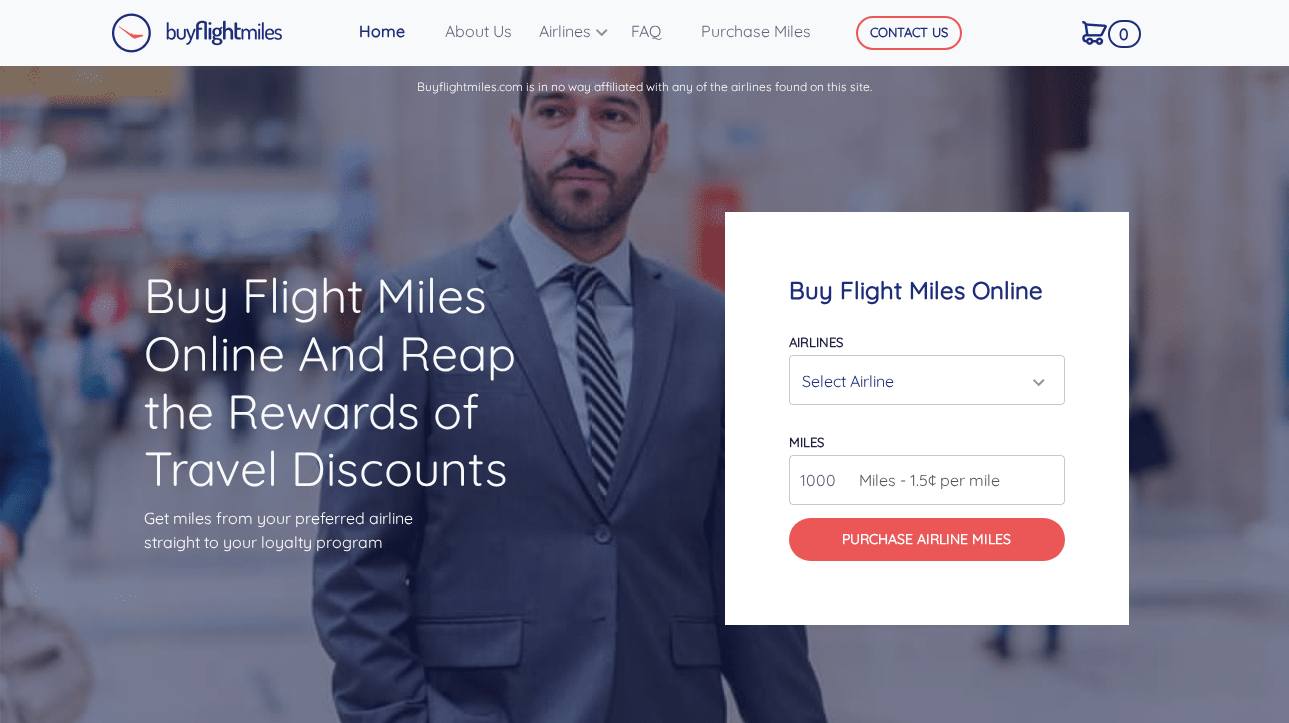 click on "Select Airline" at bounding box center [921, 381] 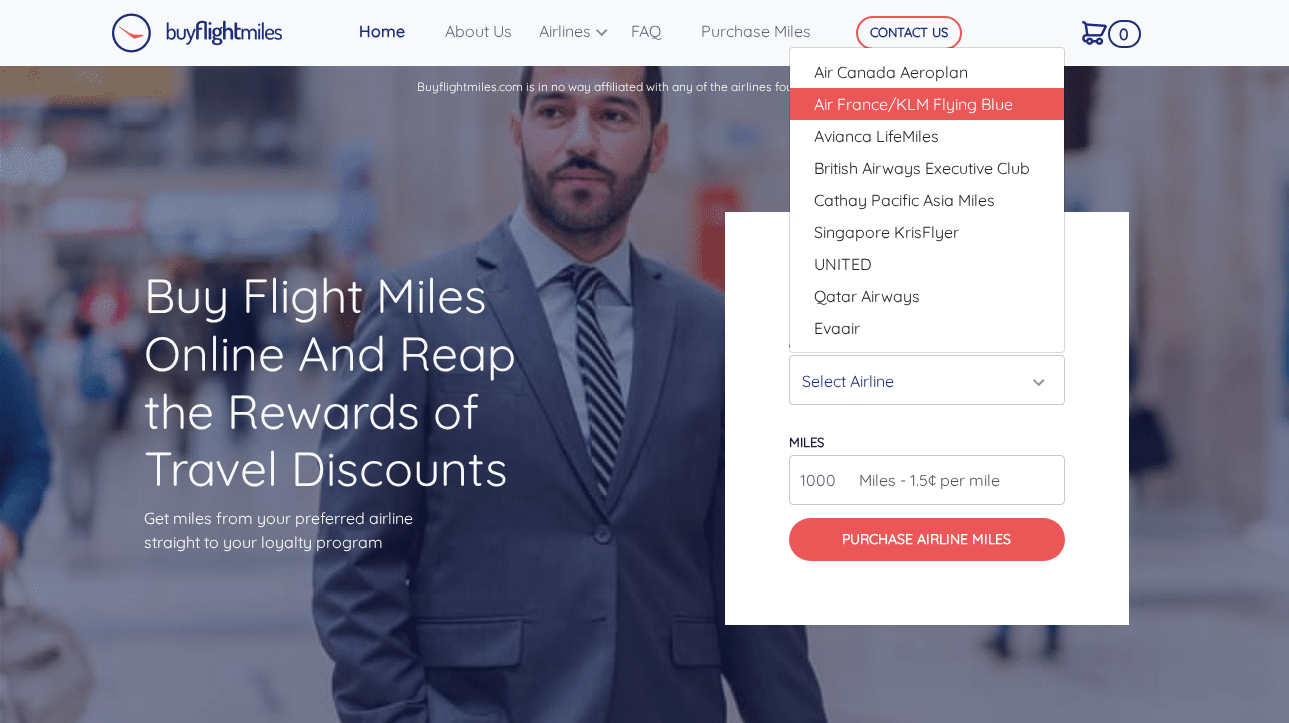 click on "Air France/KLM Flying Blue" at bounding box center [913, 104] 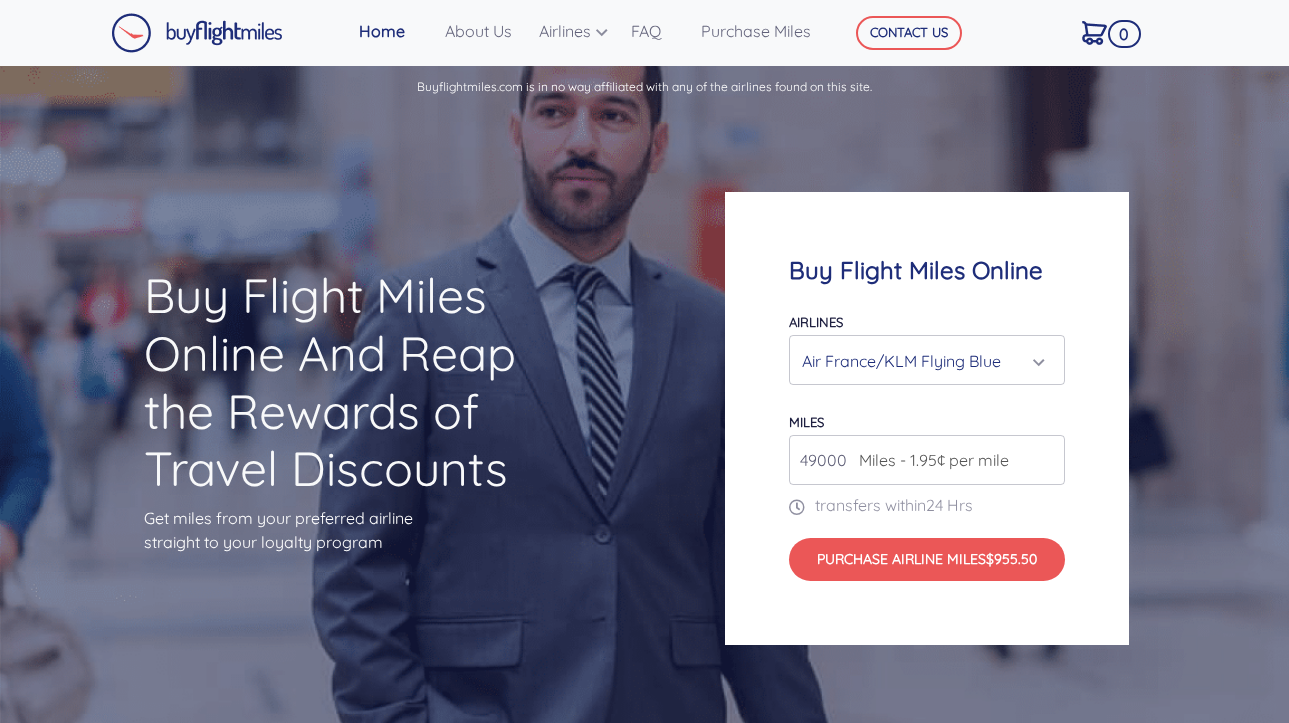 click on "Air France/KLM Flying Blue" at bounding box center (921, 361) 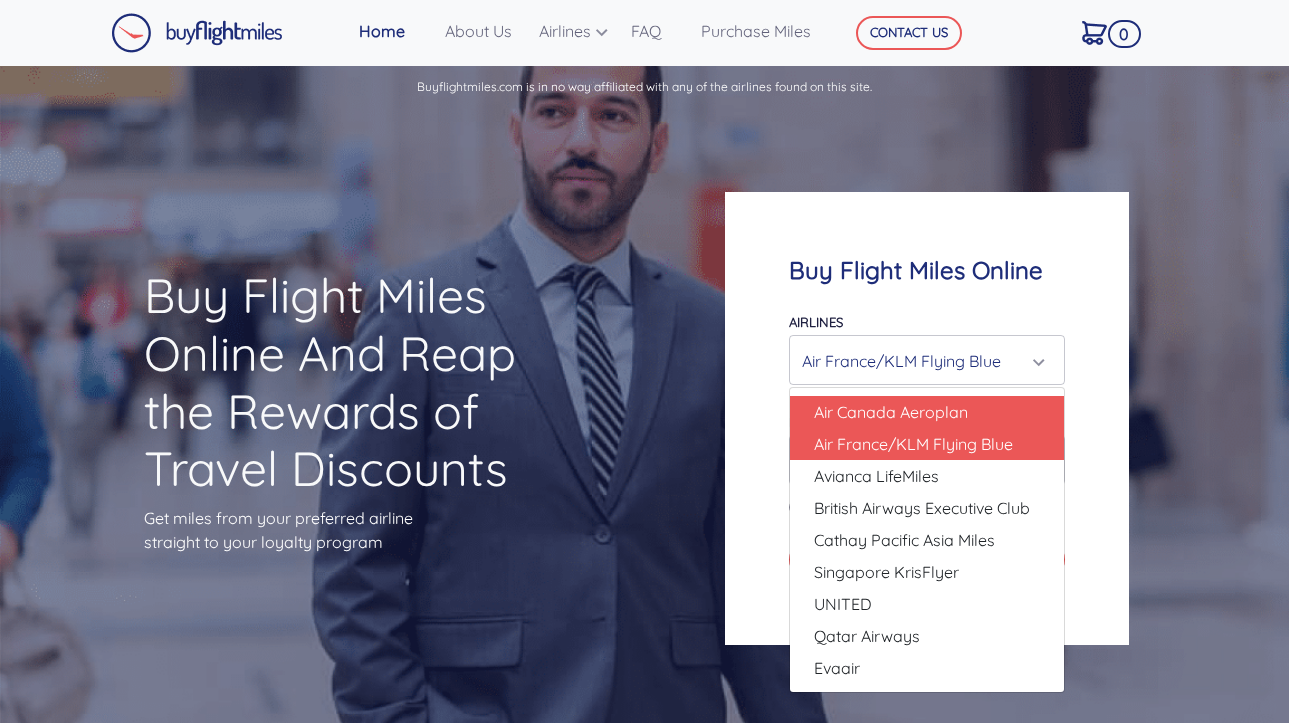 click on "Air Canada Aeroplan" at bounding box center (891, 412) 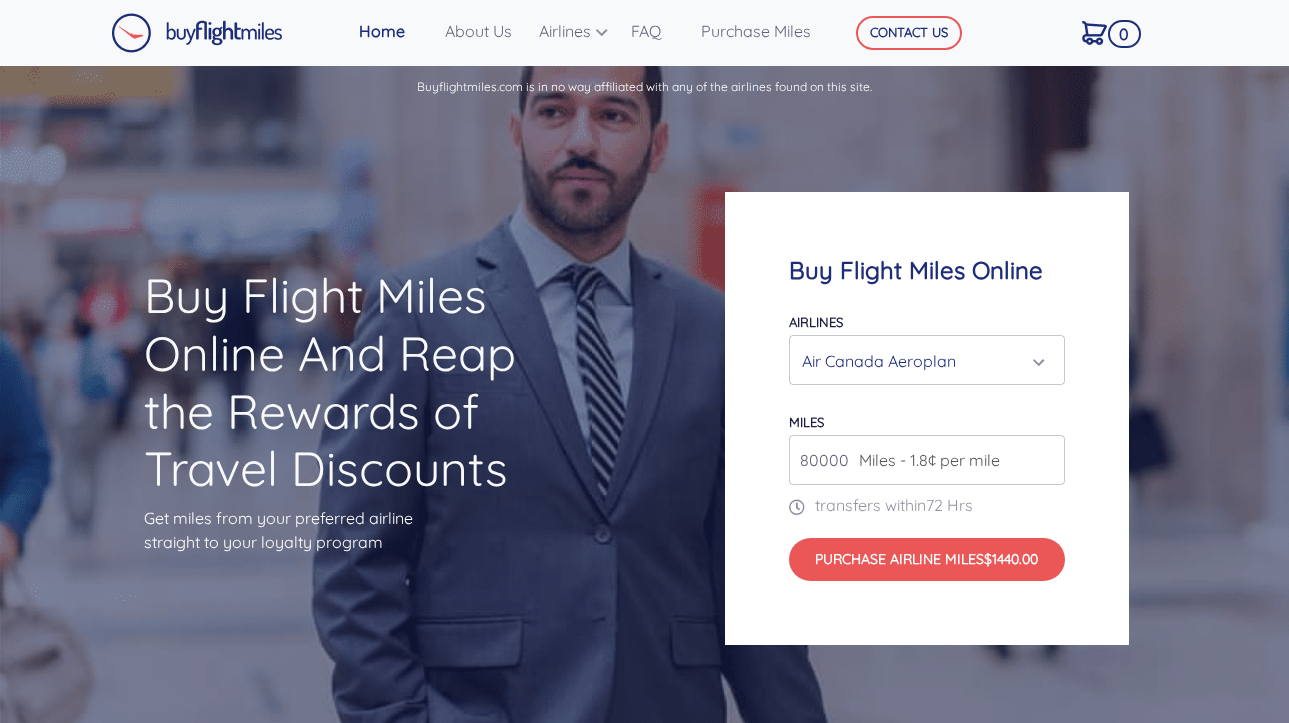 click on "Air Canada Aeroplan" at bounding box center (921, 361) 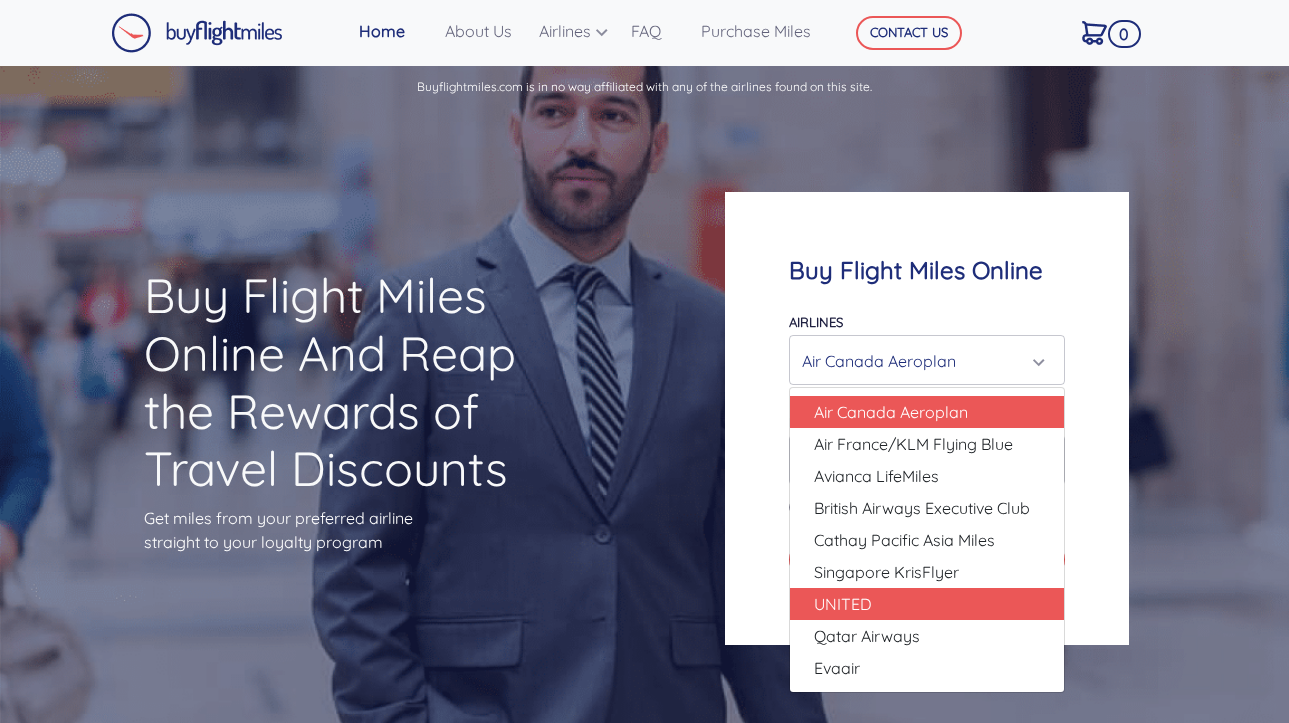 click on "UNITED" at bounding box center (927, 604) 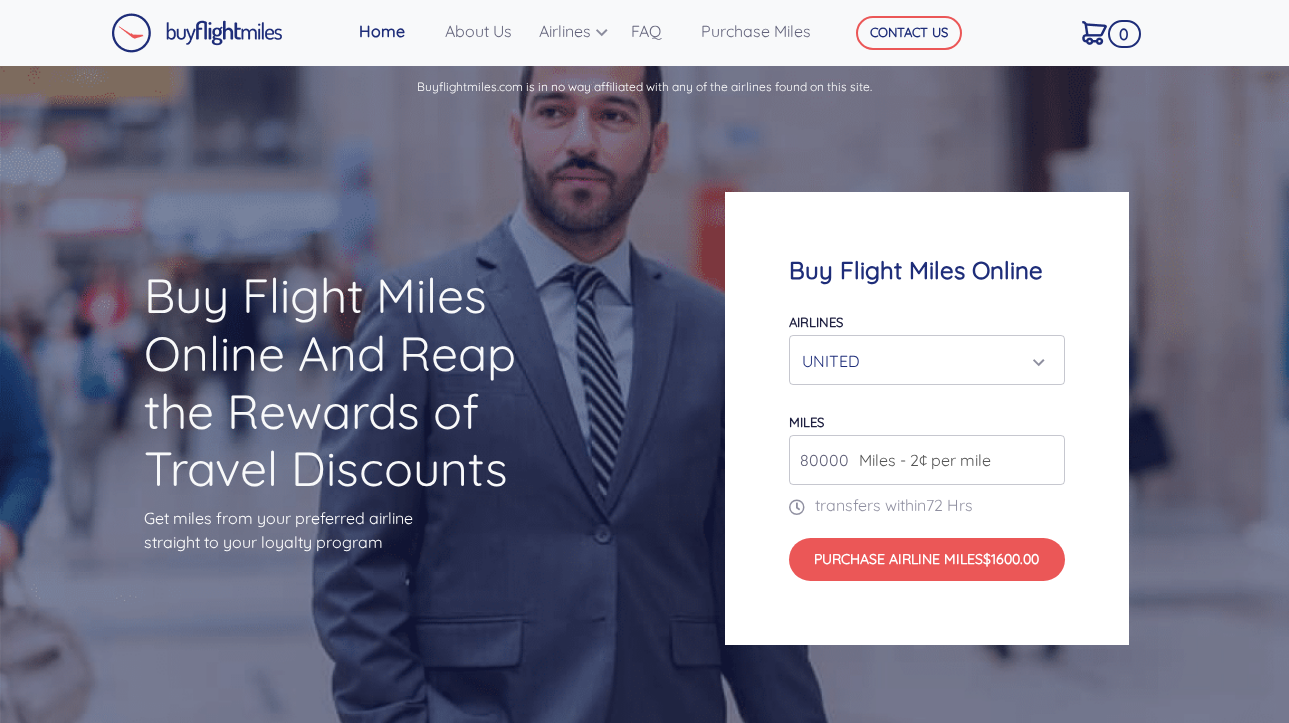 click on "UNITED" at bounding box center [921, 361] 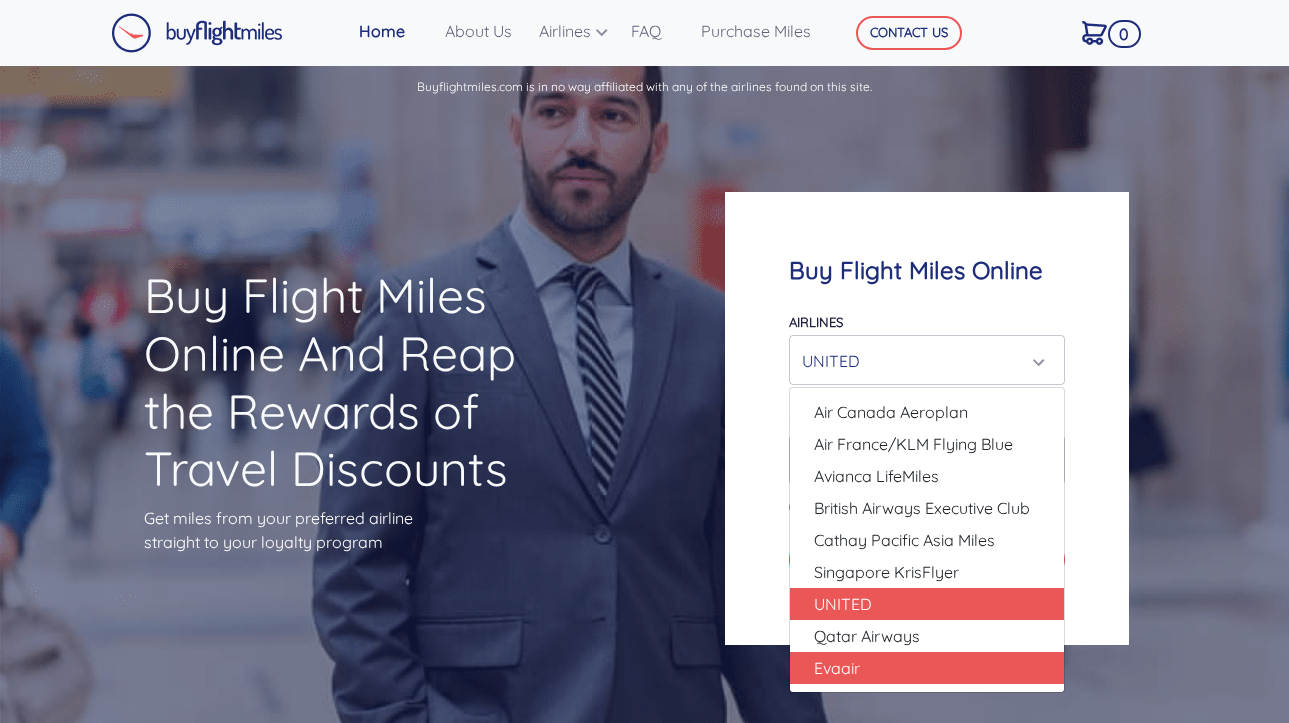 click on "Evaair" at bounding box center (927, 668) 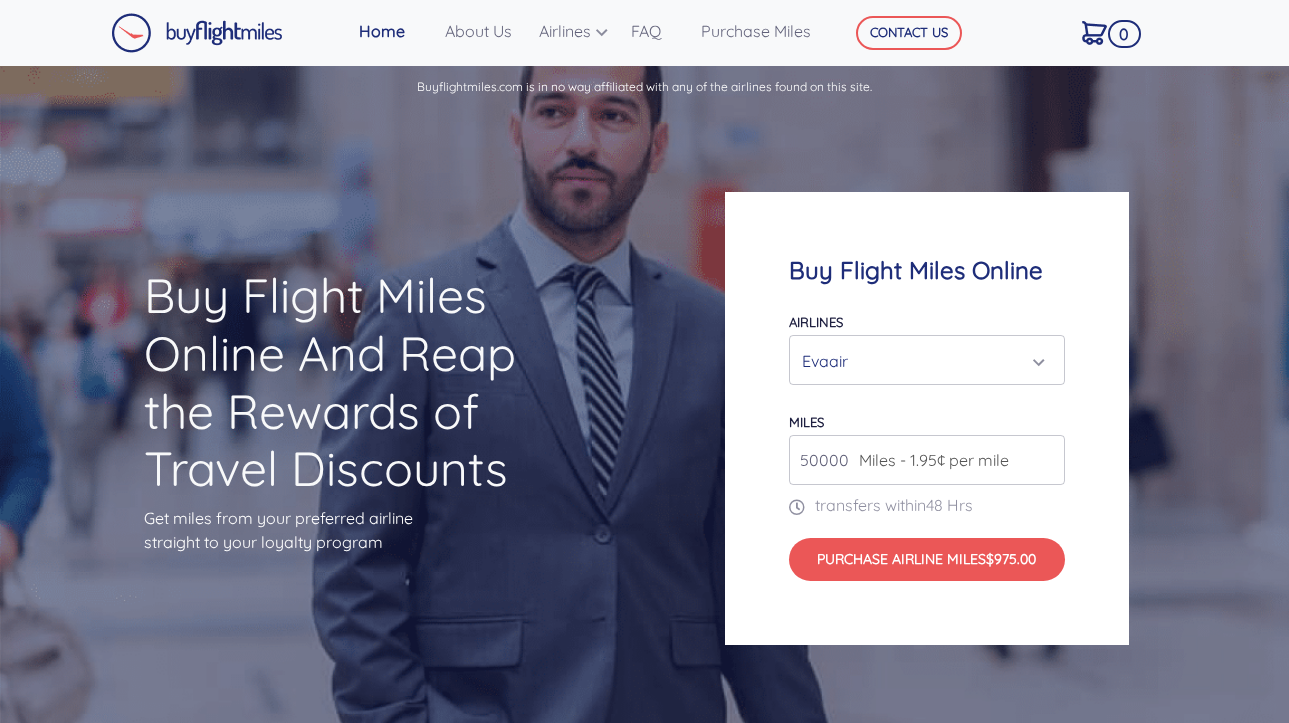 click on "Evaair" at bounding box center (921, 361) 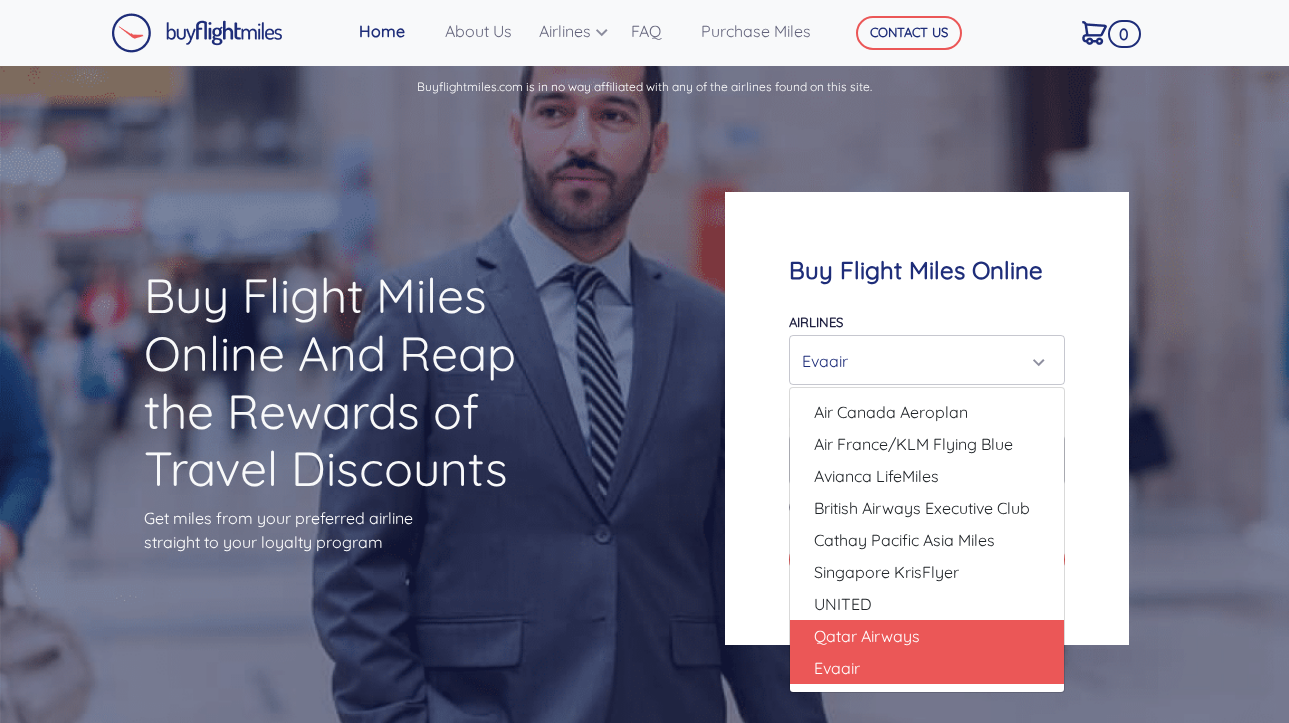 click on "[AIRLINE]" at bounding box center (867, 636) 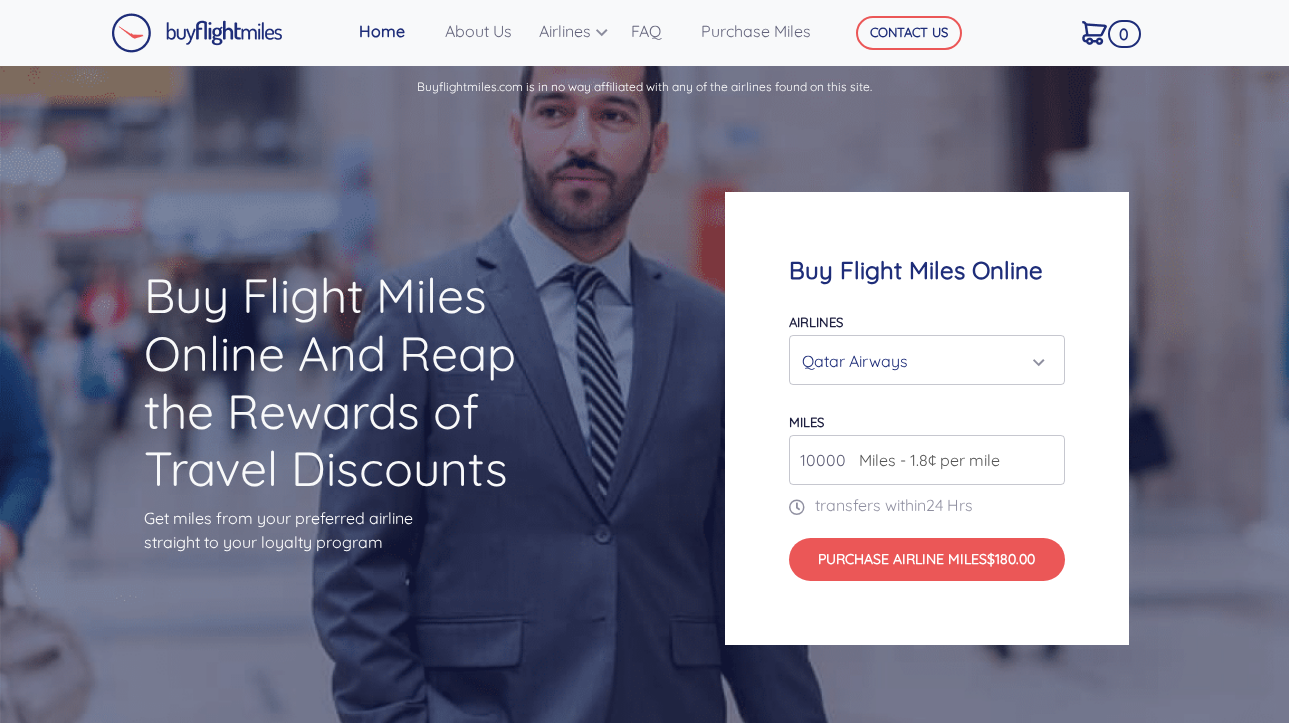 click on "Buy Flight Miles Online
Airlines
Air Canada Aeroplan
Air France/KLM Flying Blue
Avianca LifeMiles
British Airways Executive Club
Cathay Pacific Asia Miles
Singapore KrisFlyer
UNITED
Qatar Airways
Evaair
Qatar Airways   Air Canada Aeroplan Air France/KLM Flying Blue Avianca LifeMiles British Airways Executive Club miles" at bounding box center (927, 418) 